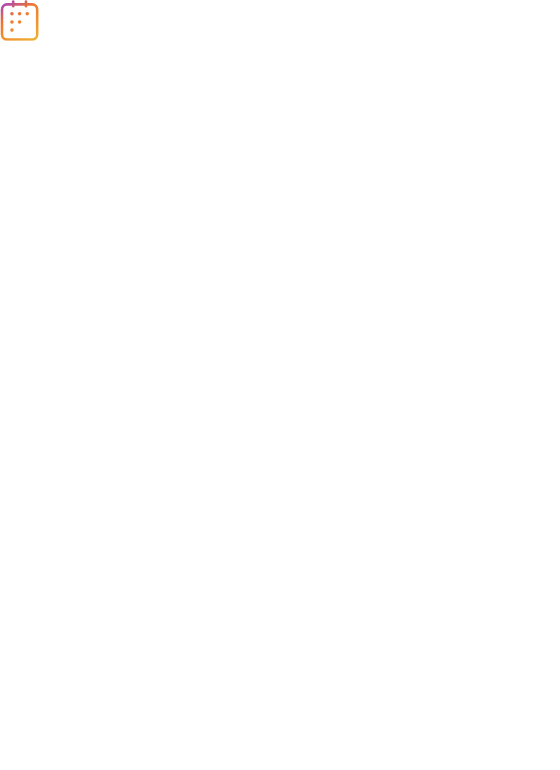 scroll, scrollTop: 0, scrollLeft: 0, axis: both 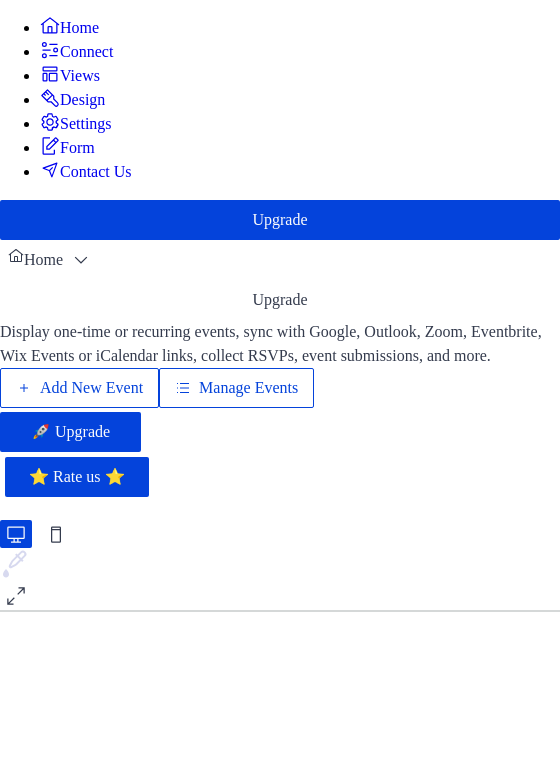 click on "Add New Event" at bounding box center [91, 388] 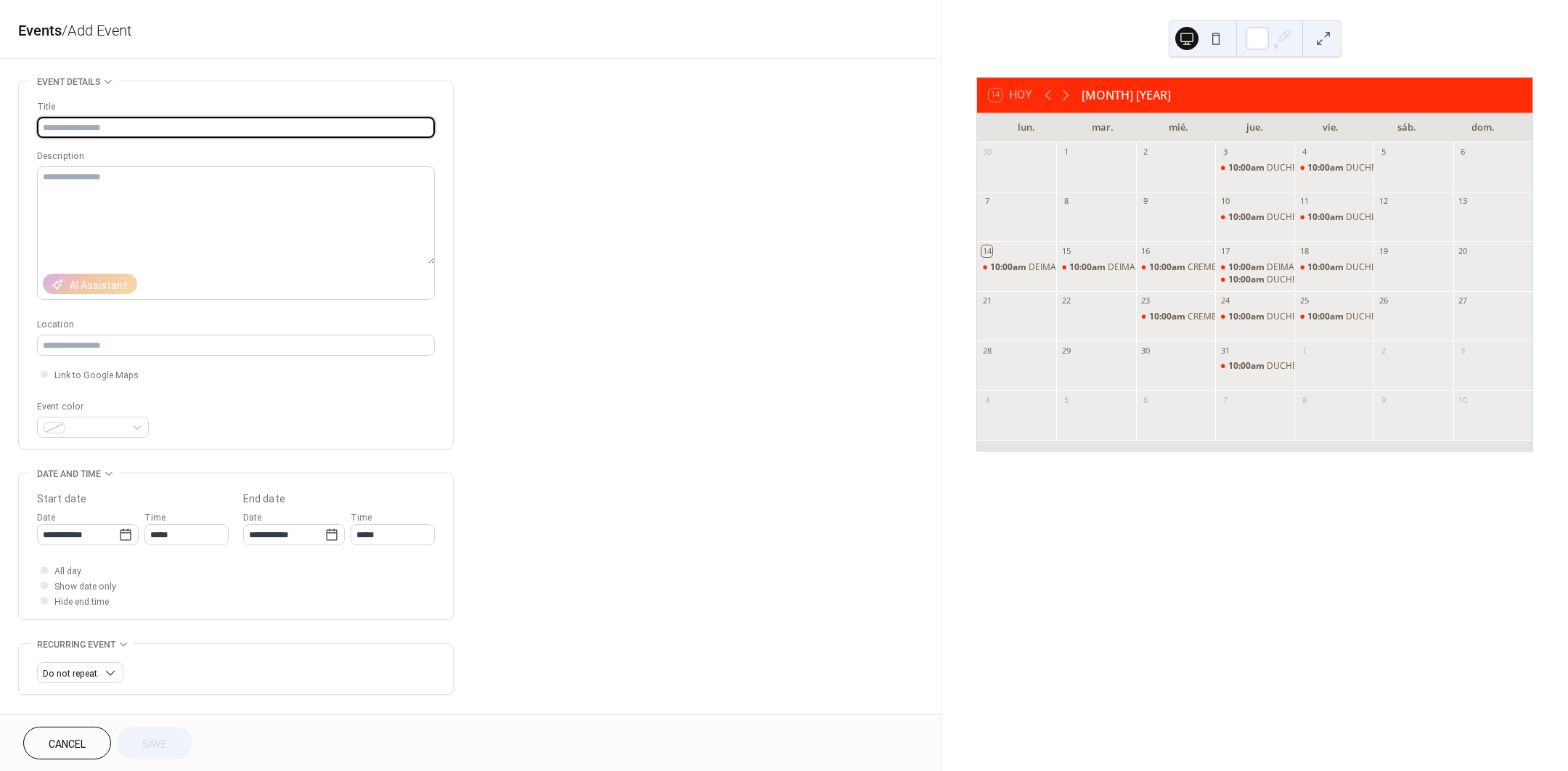 scroll, scrollTop: 0, scrollLeft: 0, axis: both 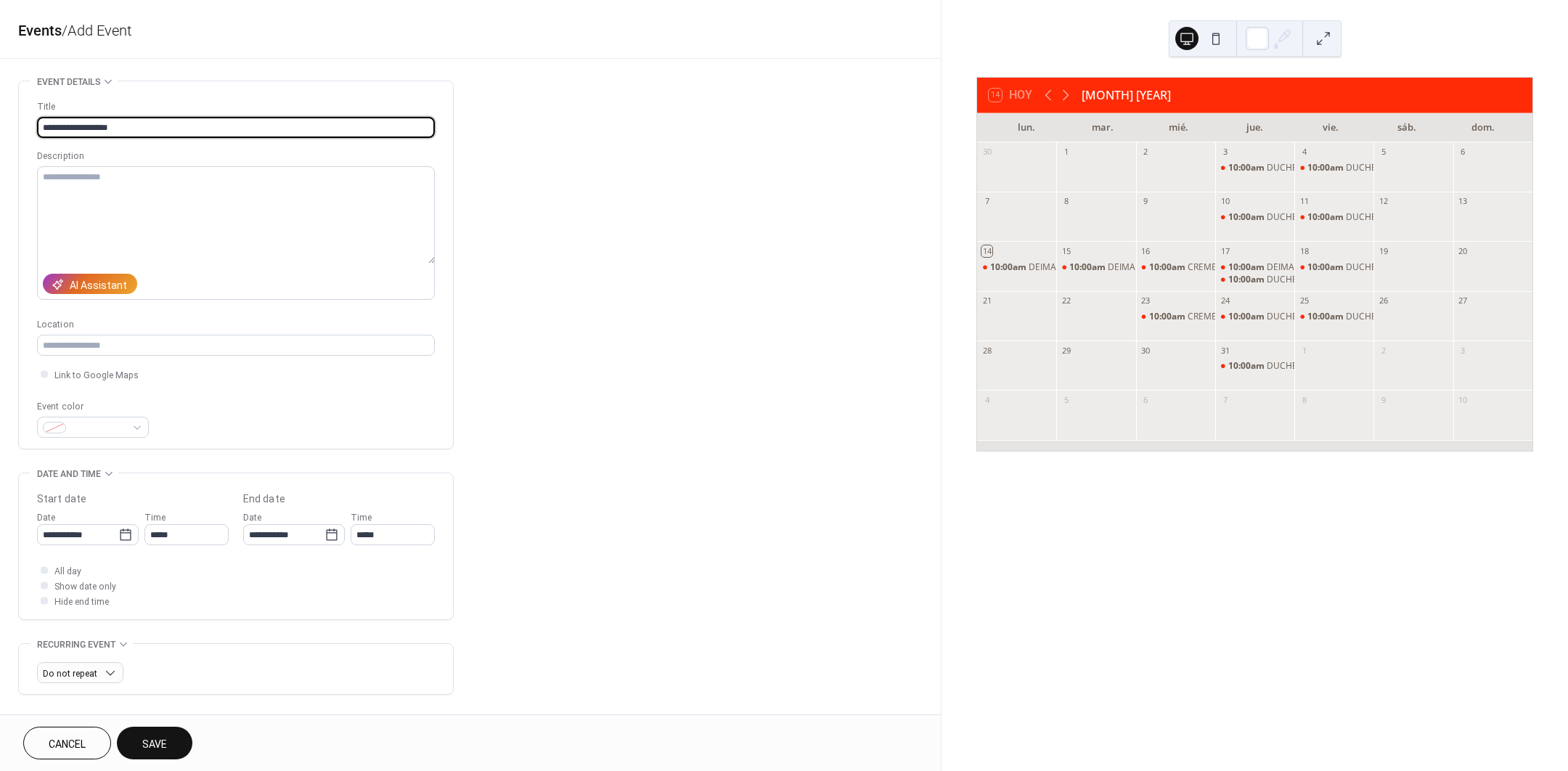 drag, startPoint x: 153, startPoint y: 128, endPoint x: 16, endPoint y: 139, distance: 137.4409 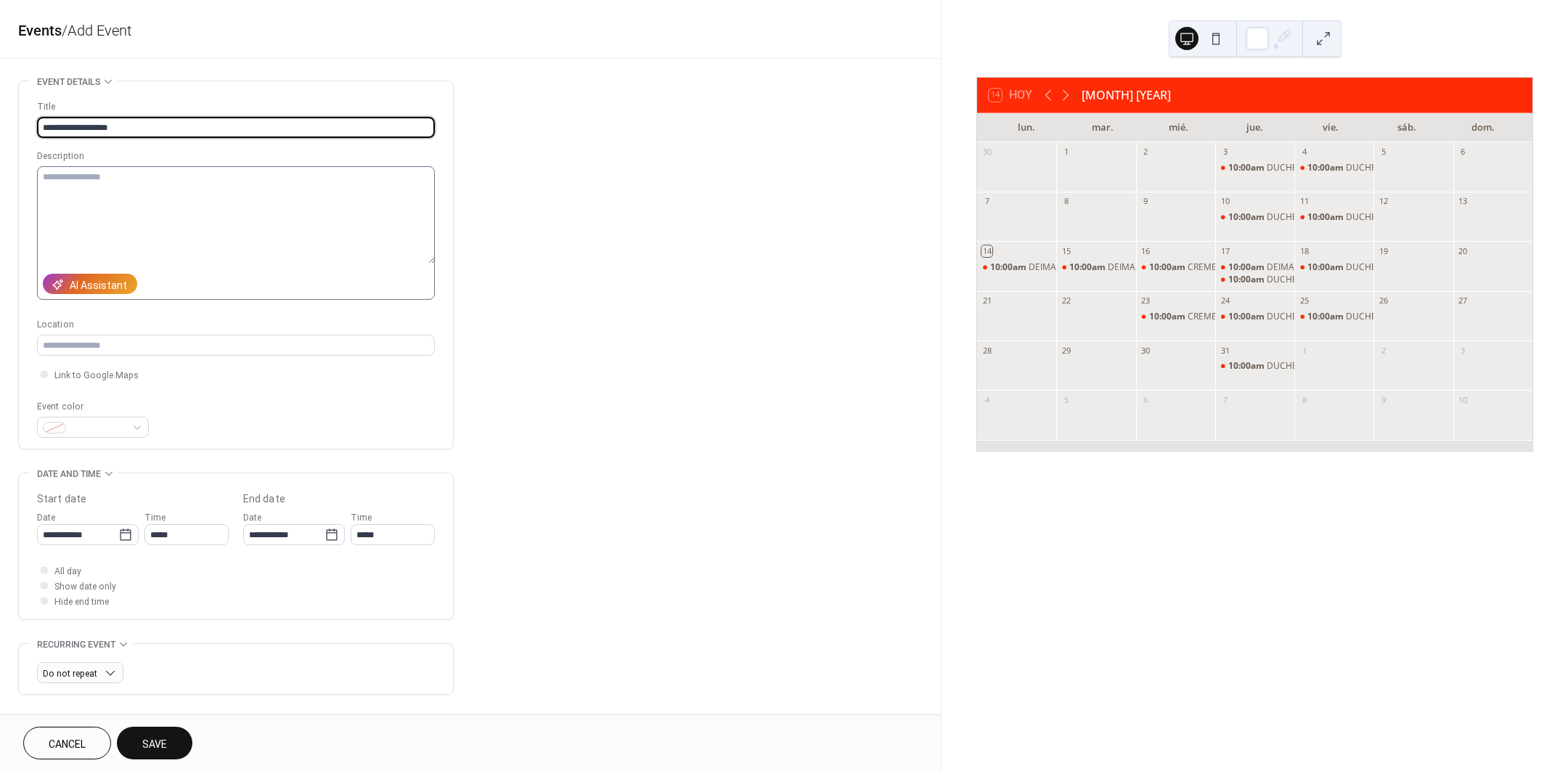 type on "**********" 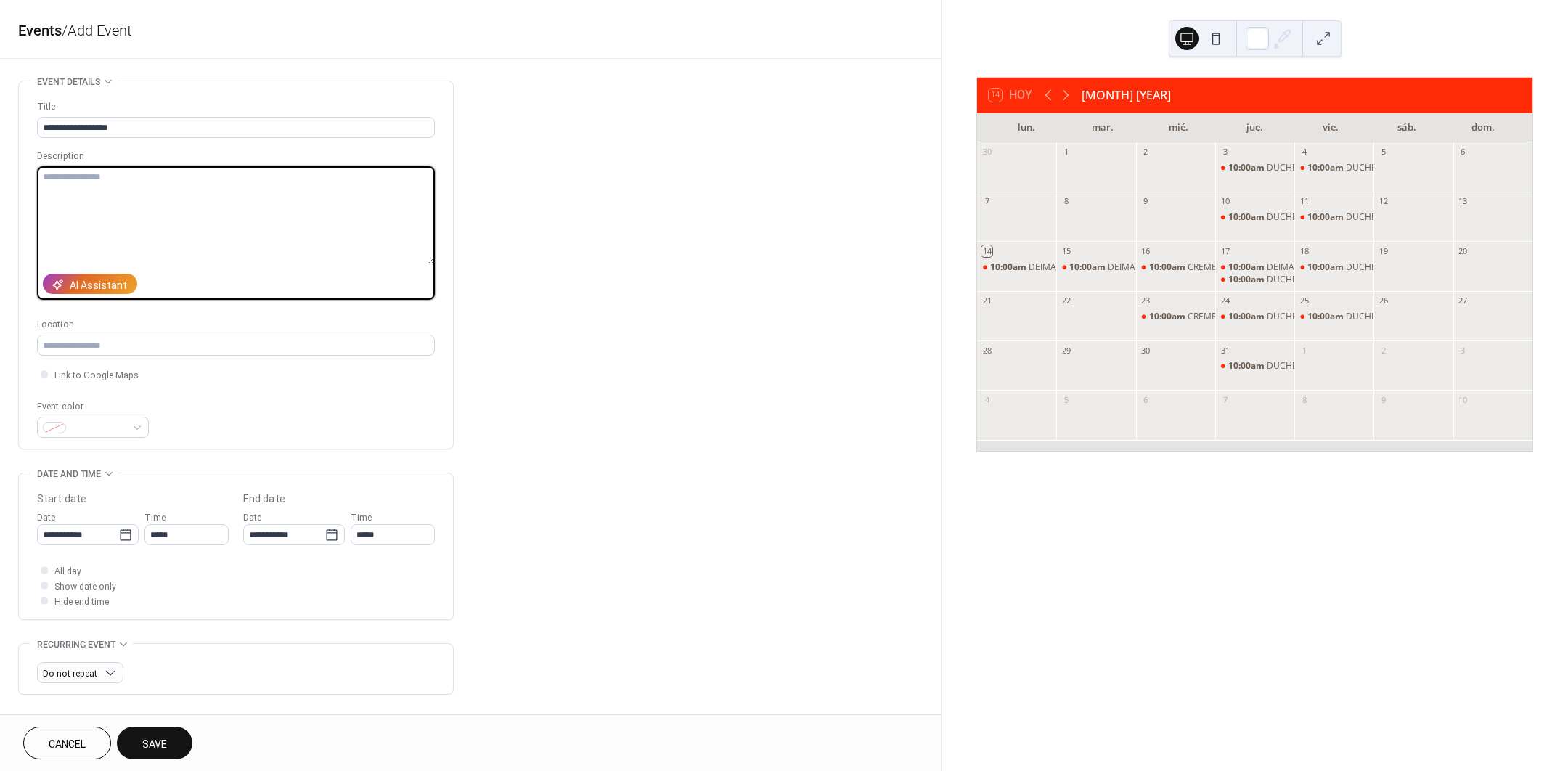 click at bounding box center (236, 215) 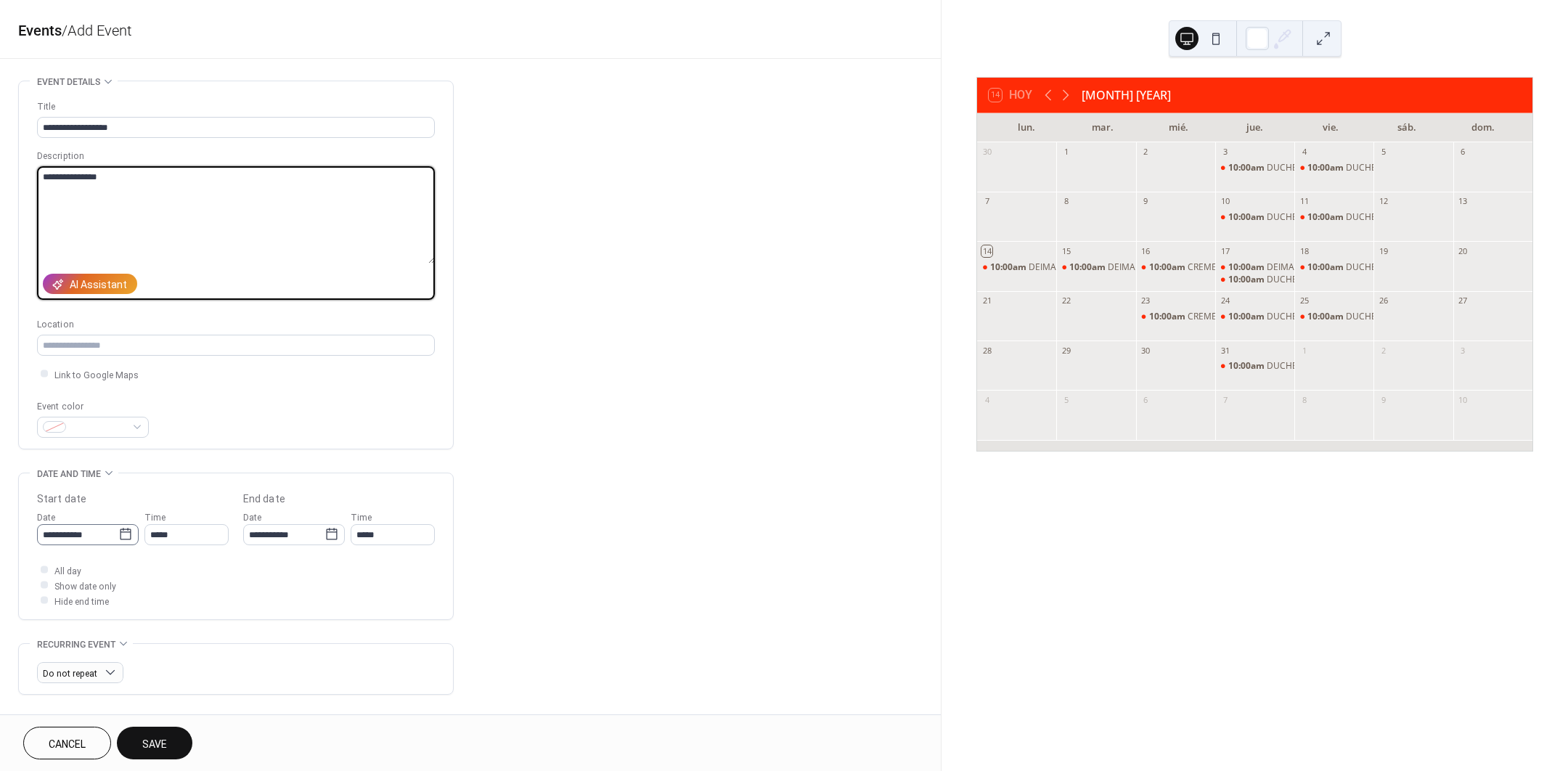 type on "**********" 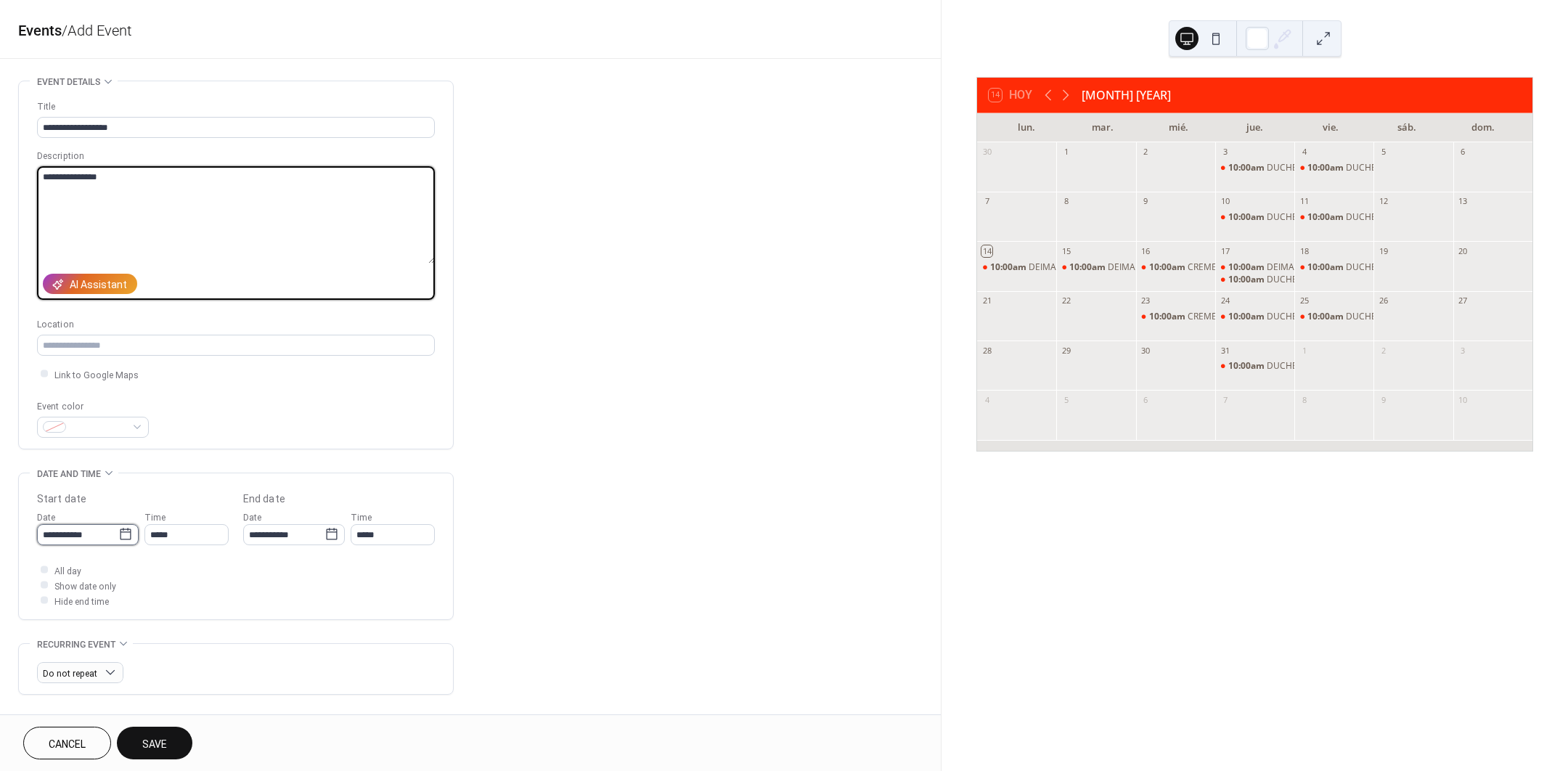 click on "**********" at bounding box center [78, 534] 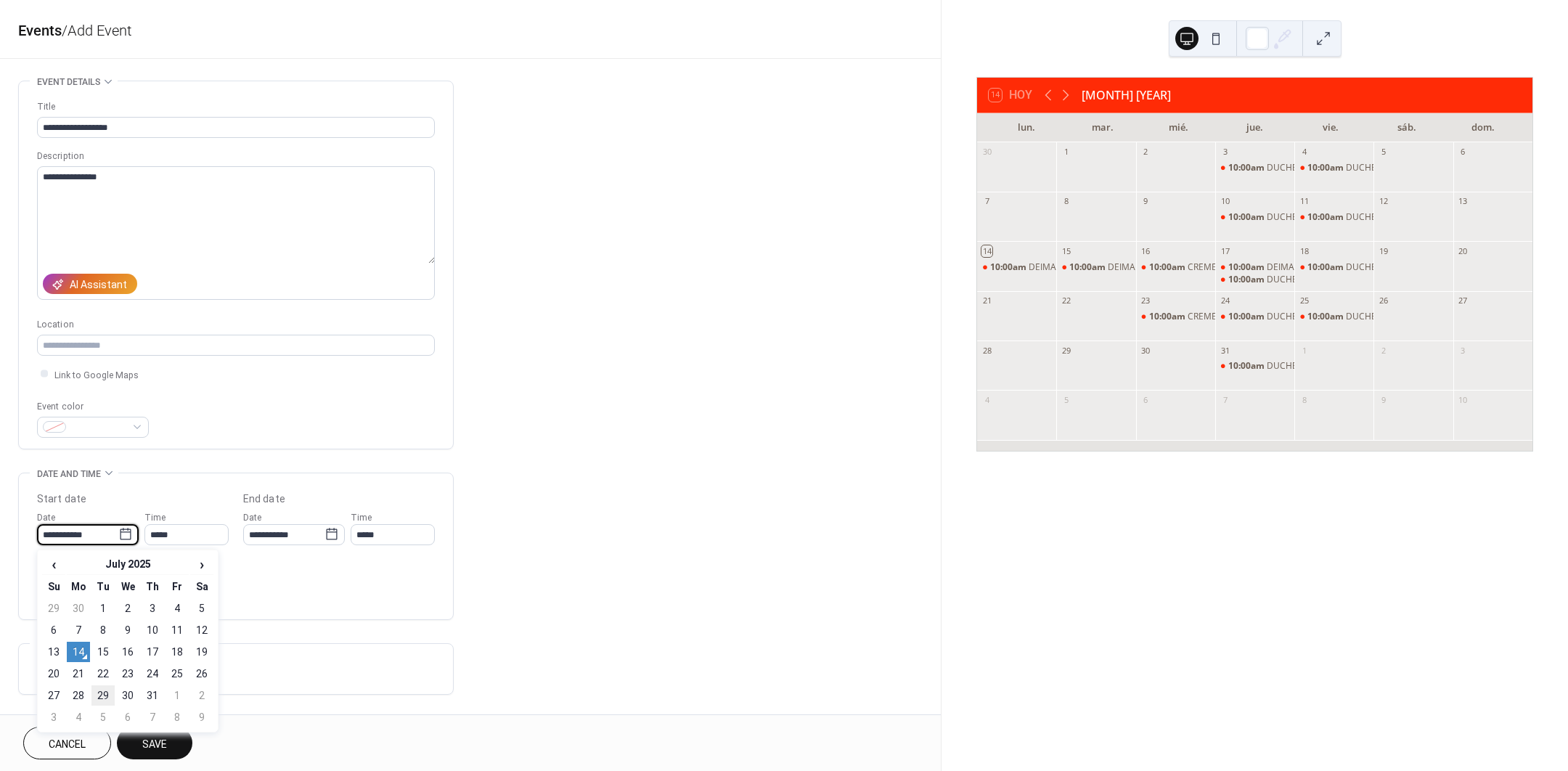 click on "29" at bounding box center (103, 695) 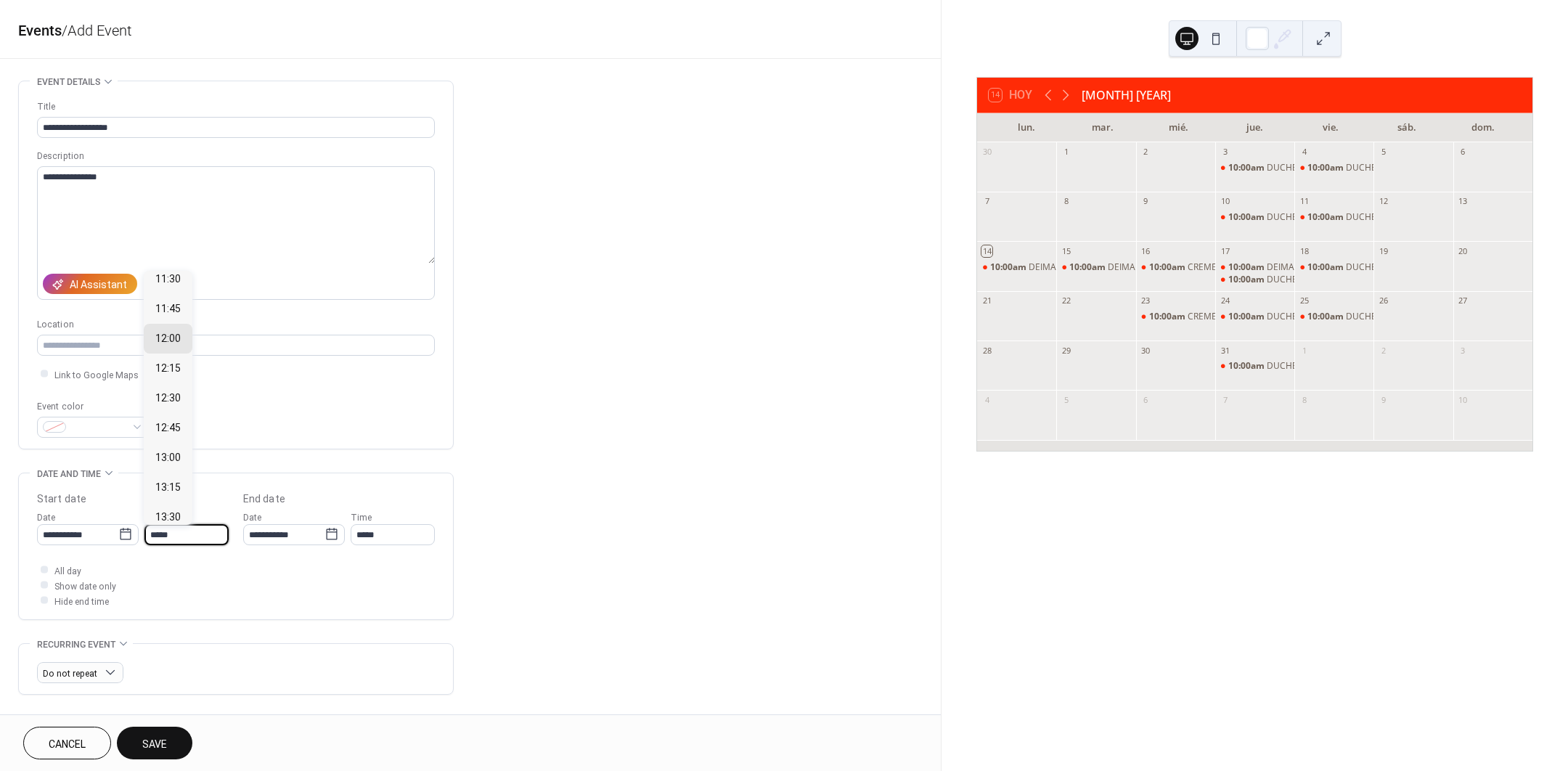 drag, startPoint x: 189, startPoint y: 540, endPoint x: 103, endPoint y: 547, distance: 86.28441 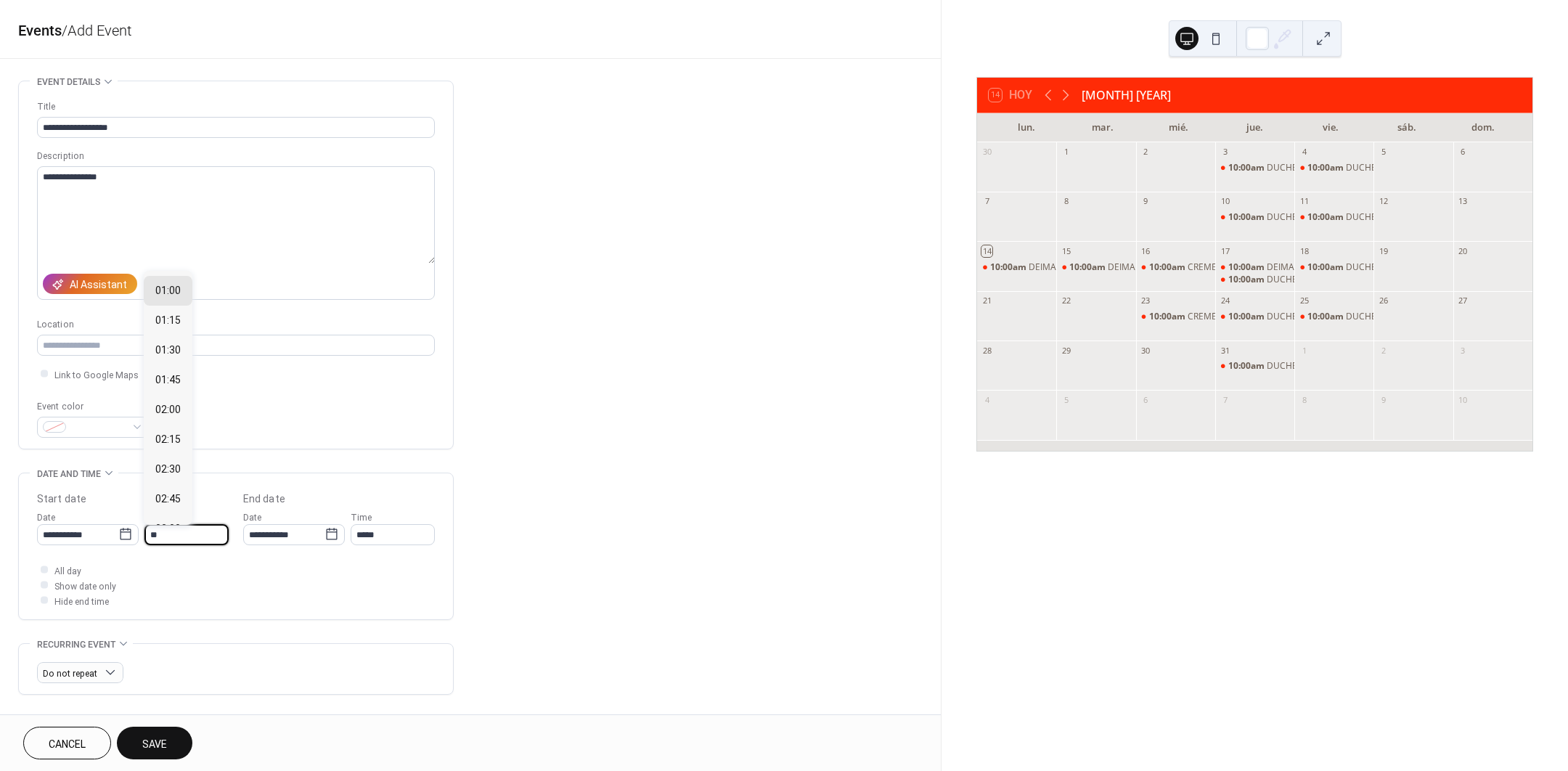 scroll, scrollTop: 1146, scrollLeft: 0, axis: vertical 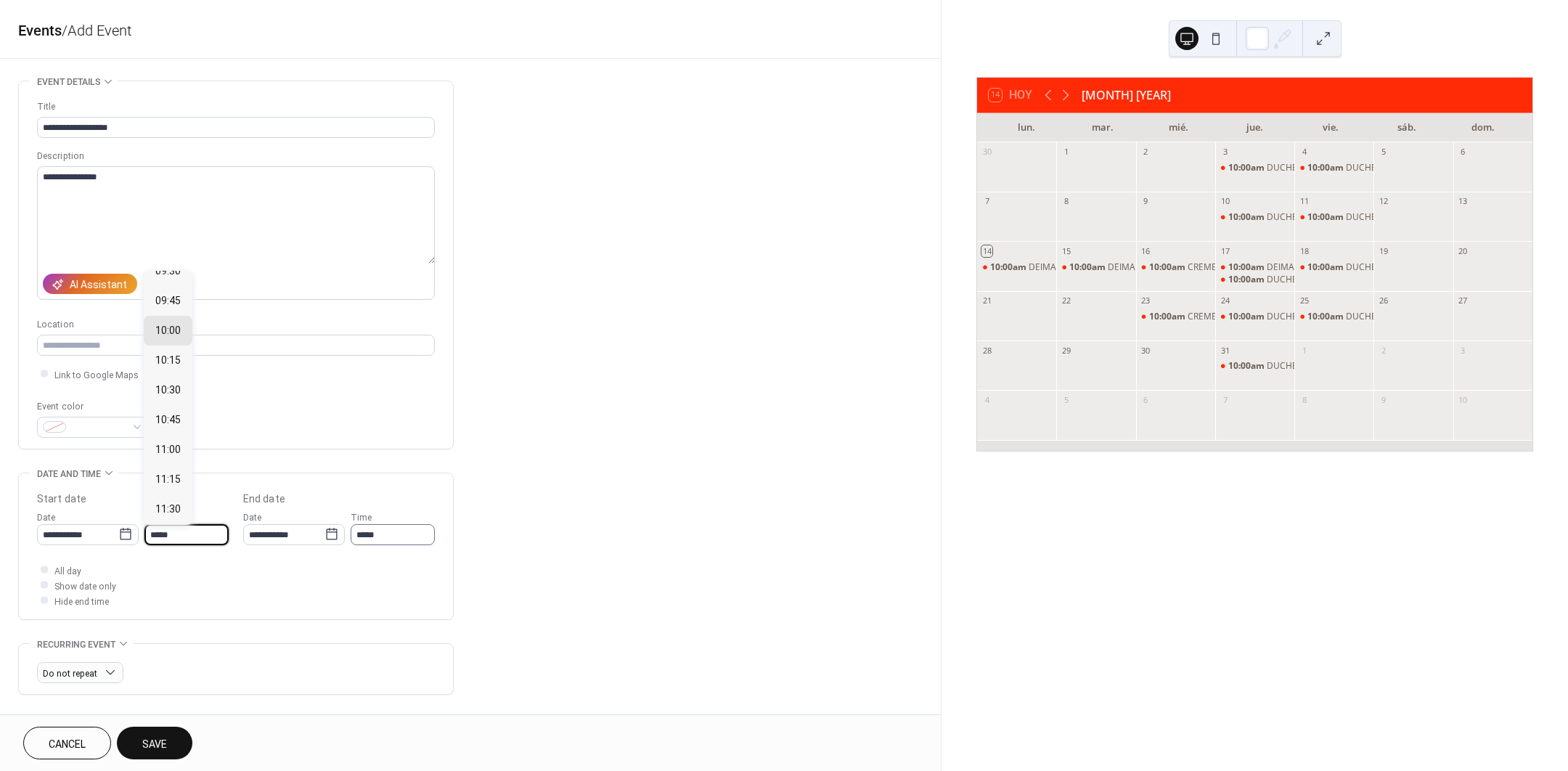 type on "*****" 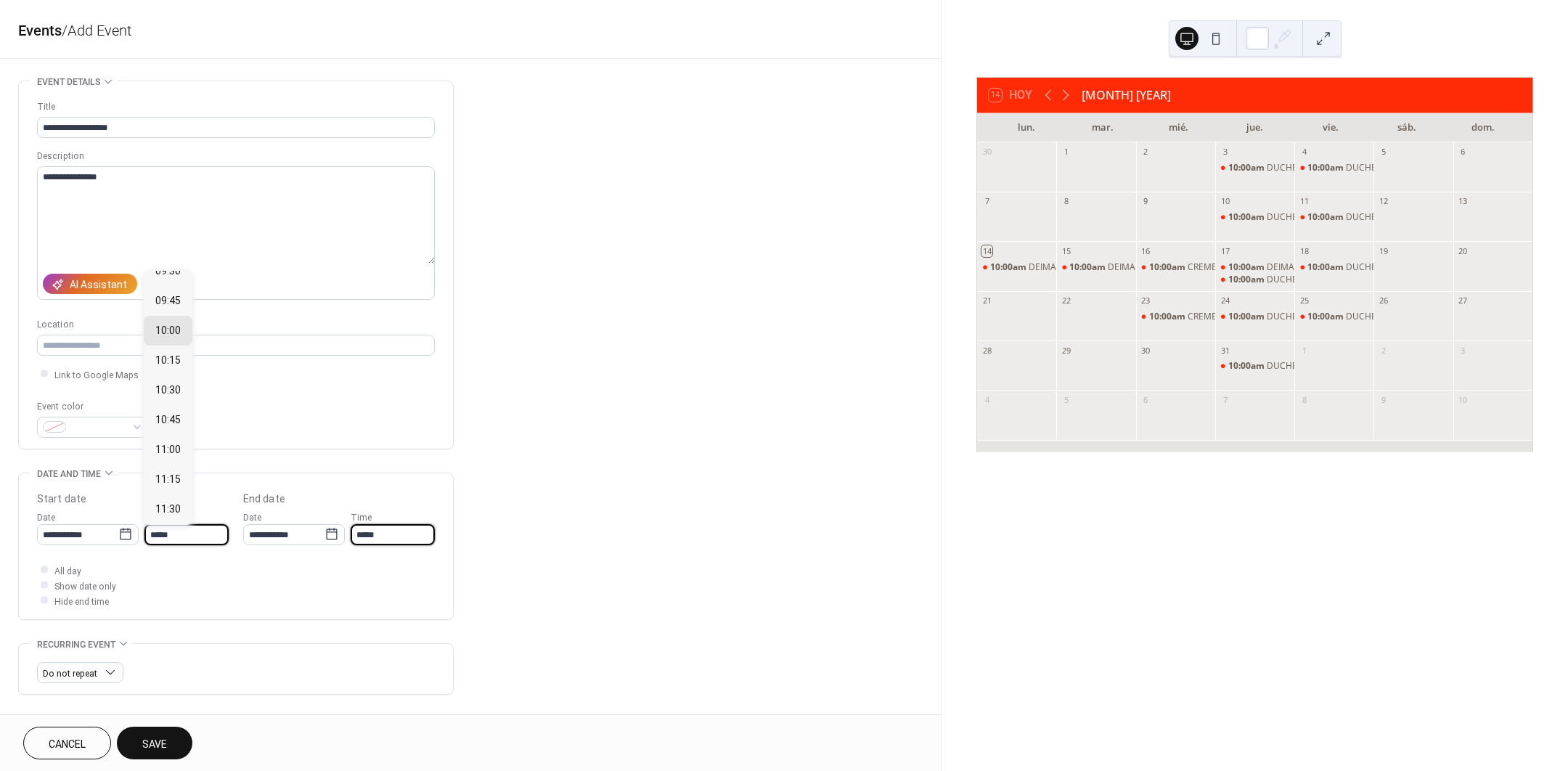 drag, startPoint x: 390, startPoint y: 531, endPoint x: 248, endPoint y: 547, distance: 142.8986 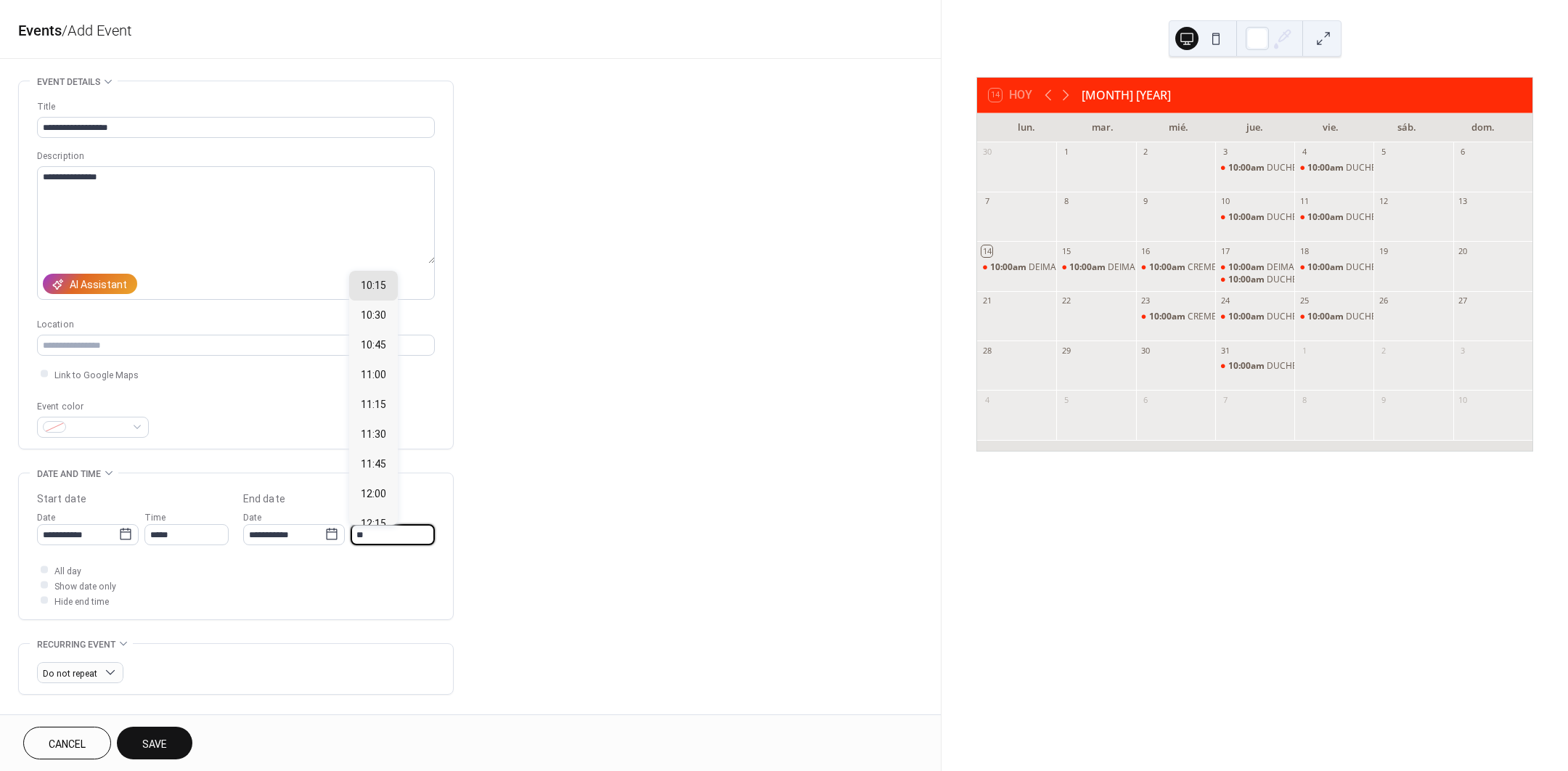 type on "*" 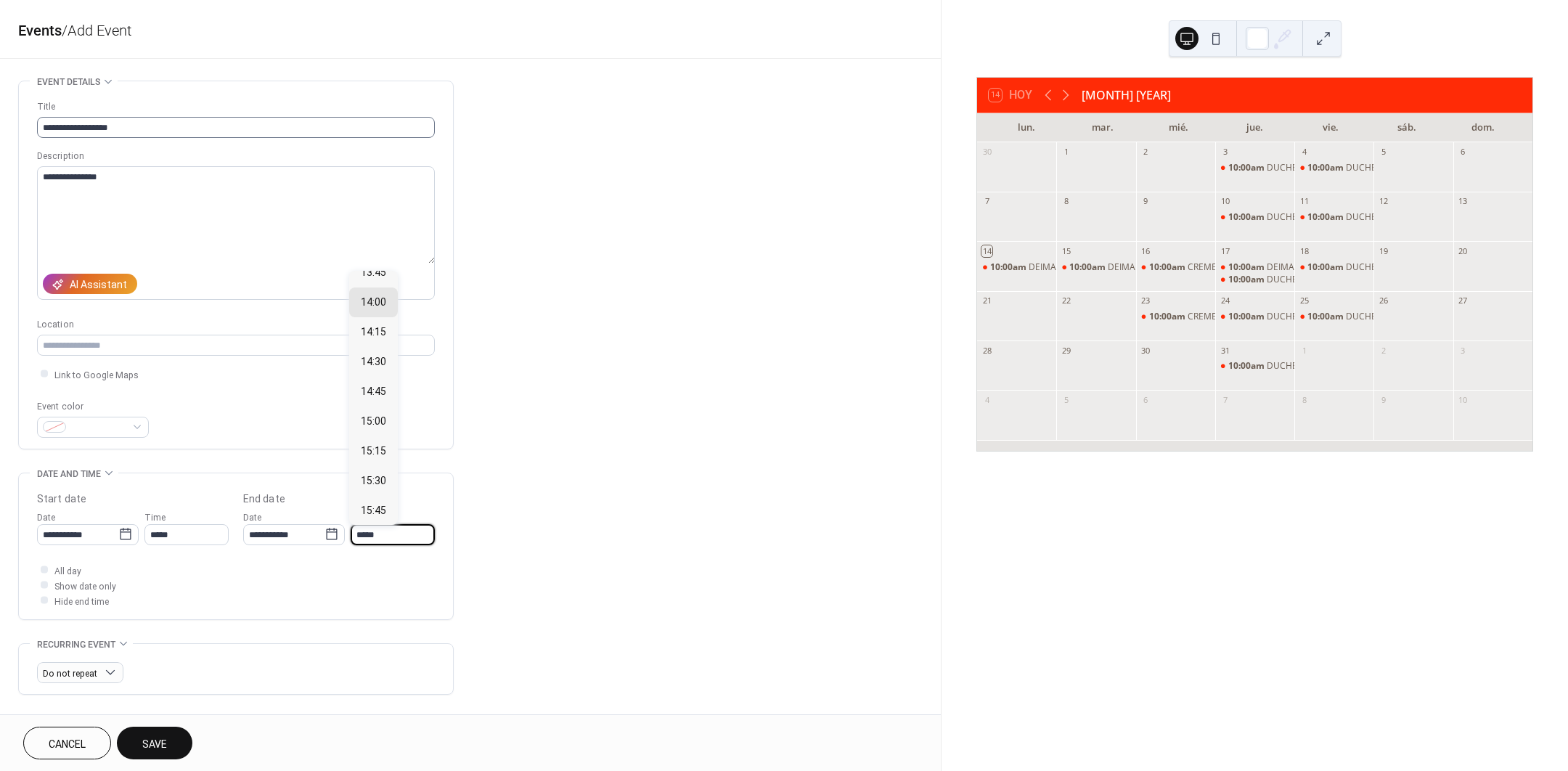type on "*****" 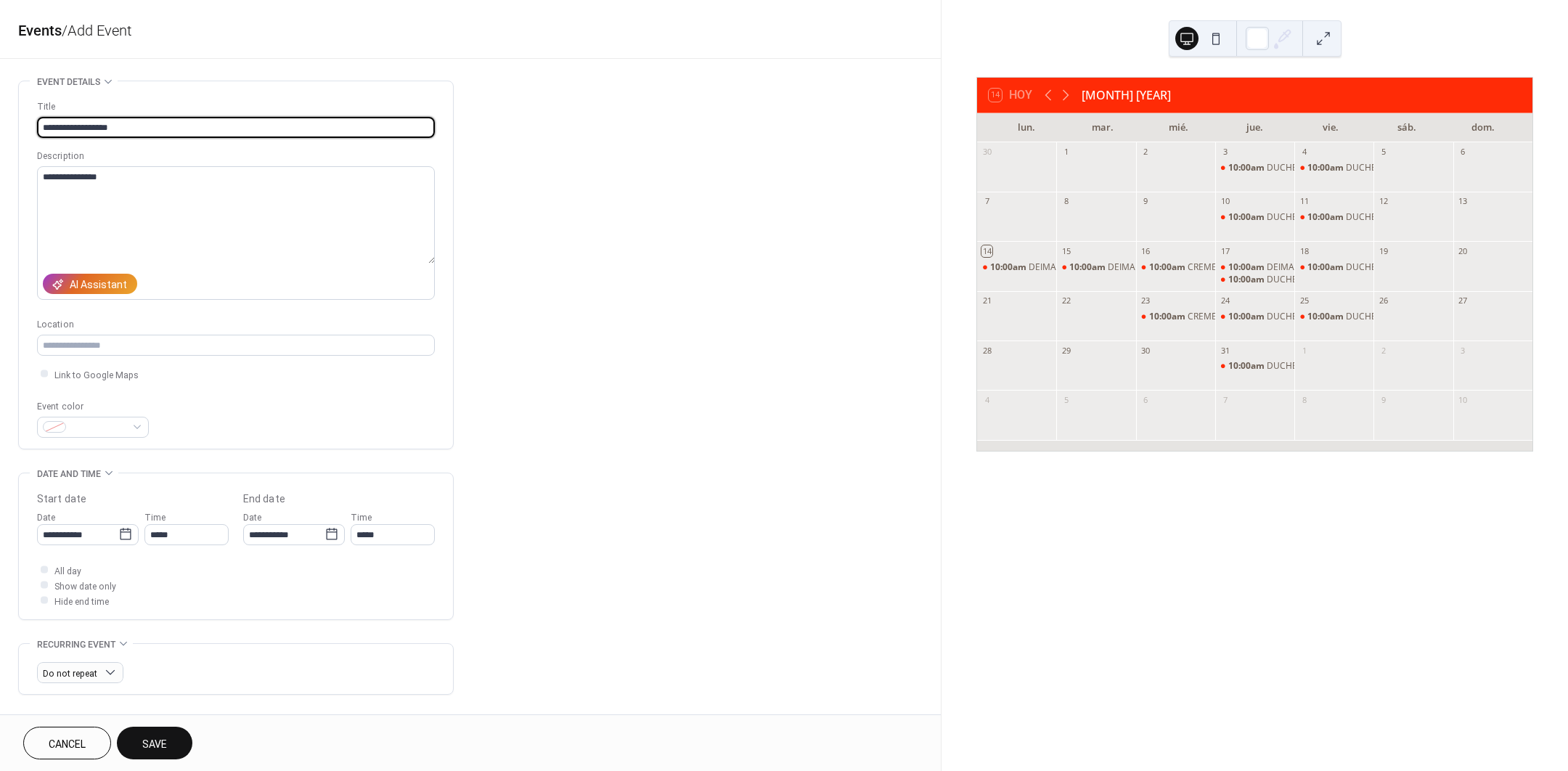 drag, startPoint x: 187, startPoint y: 124, endPoint x: -17, endPoint y: 111, distance: 204.4138 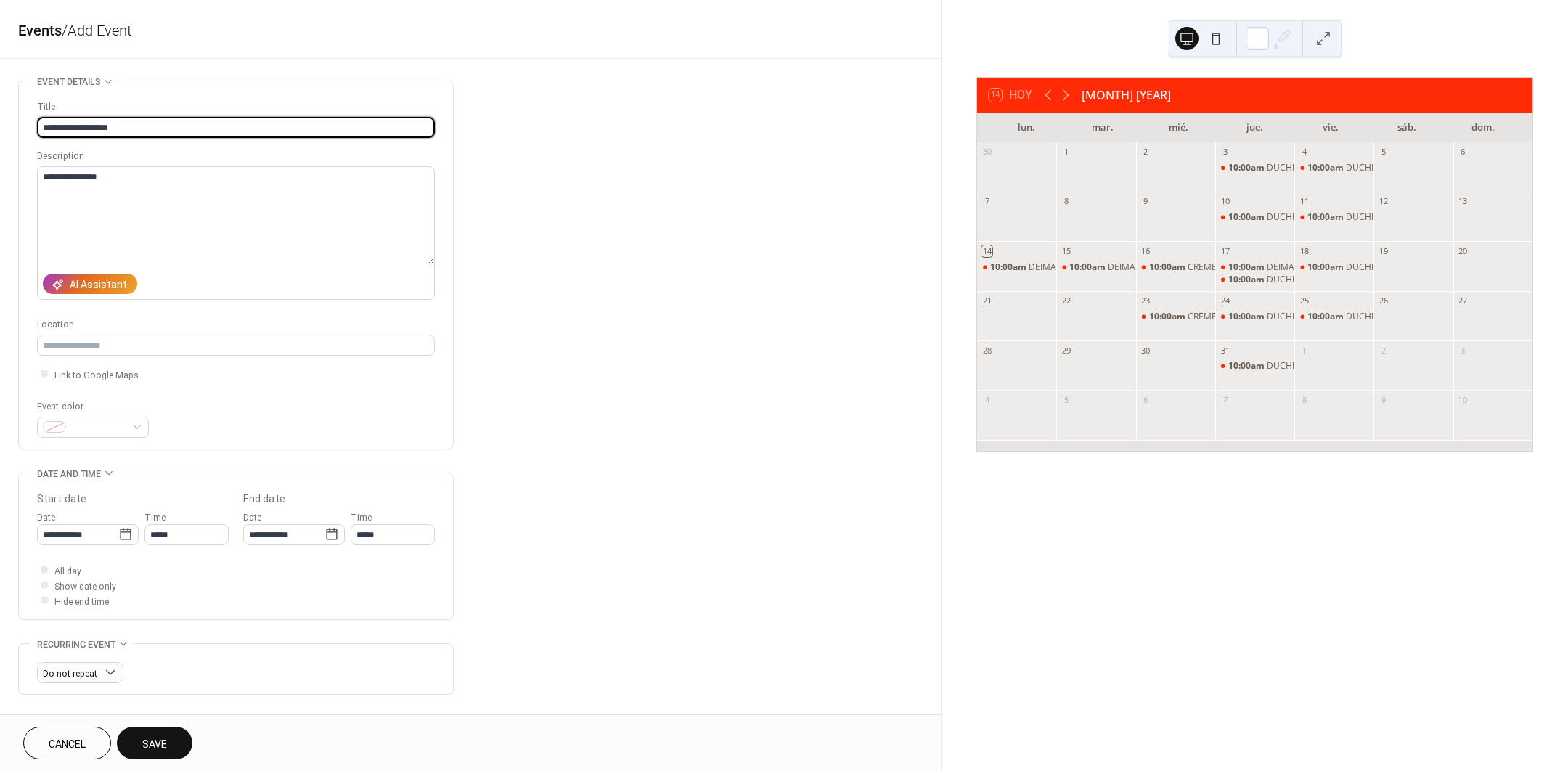 click on "**********" at bounding box center (784, 386) 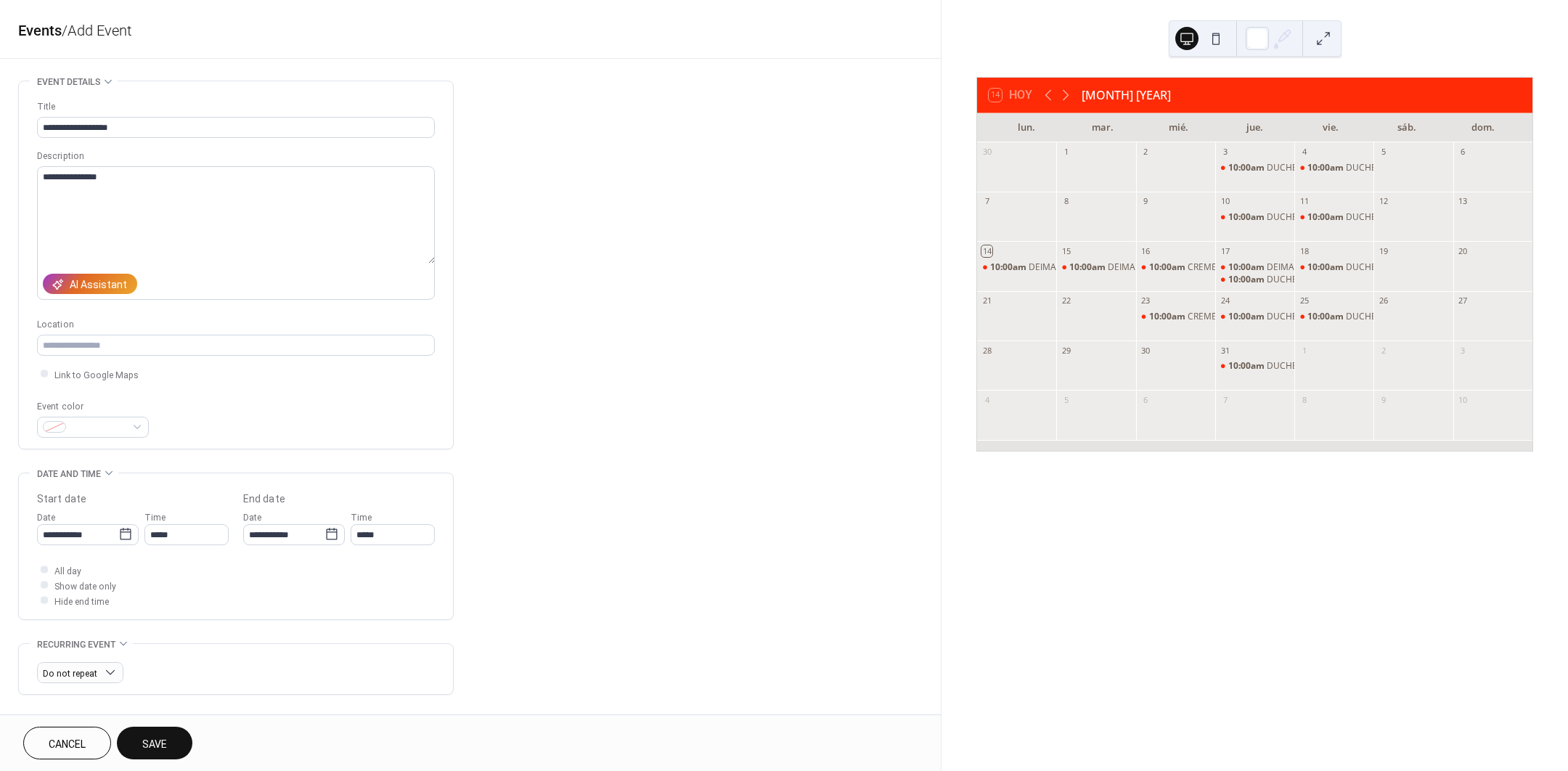 click on "Save" at bounding box center [155, 744] 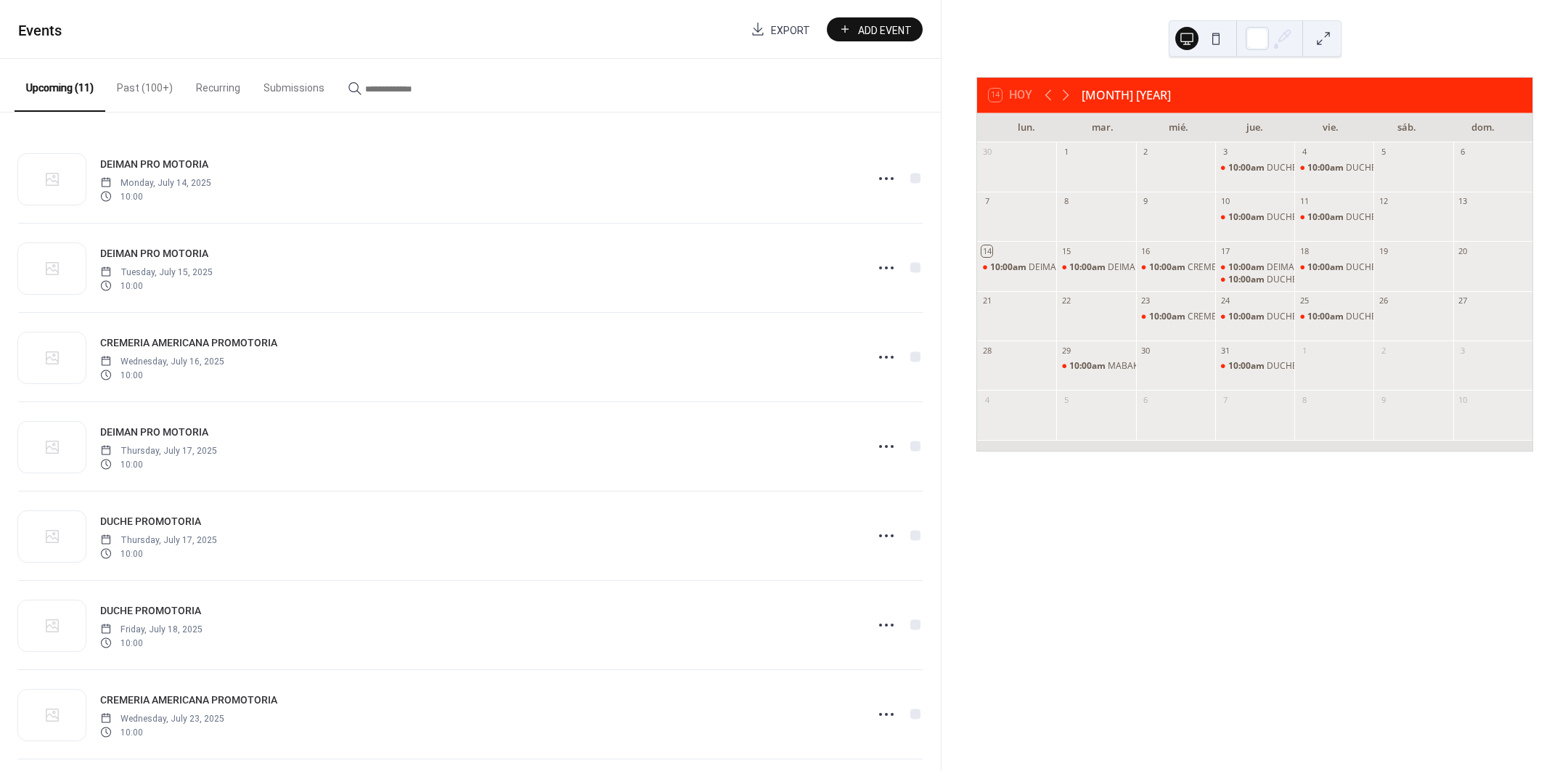 click on "Add Event" at bounding box center (875, 29) 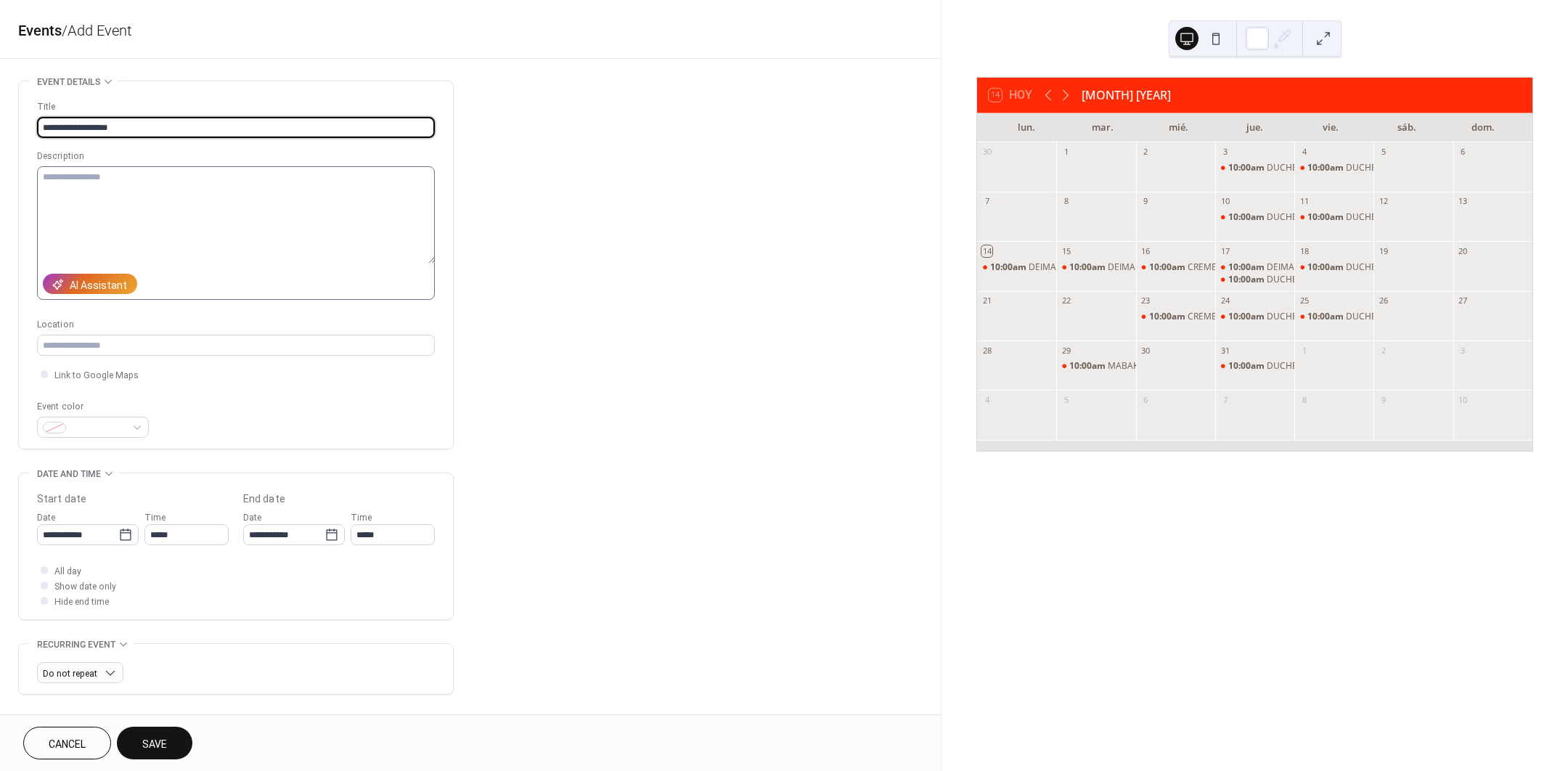 type on "**********" 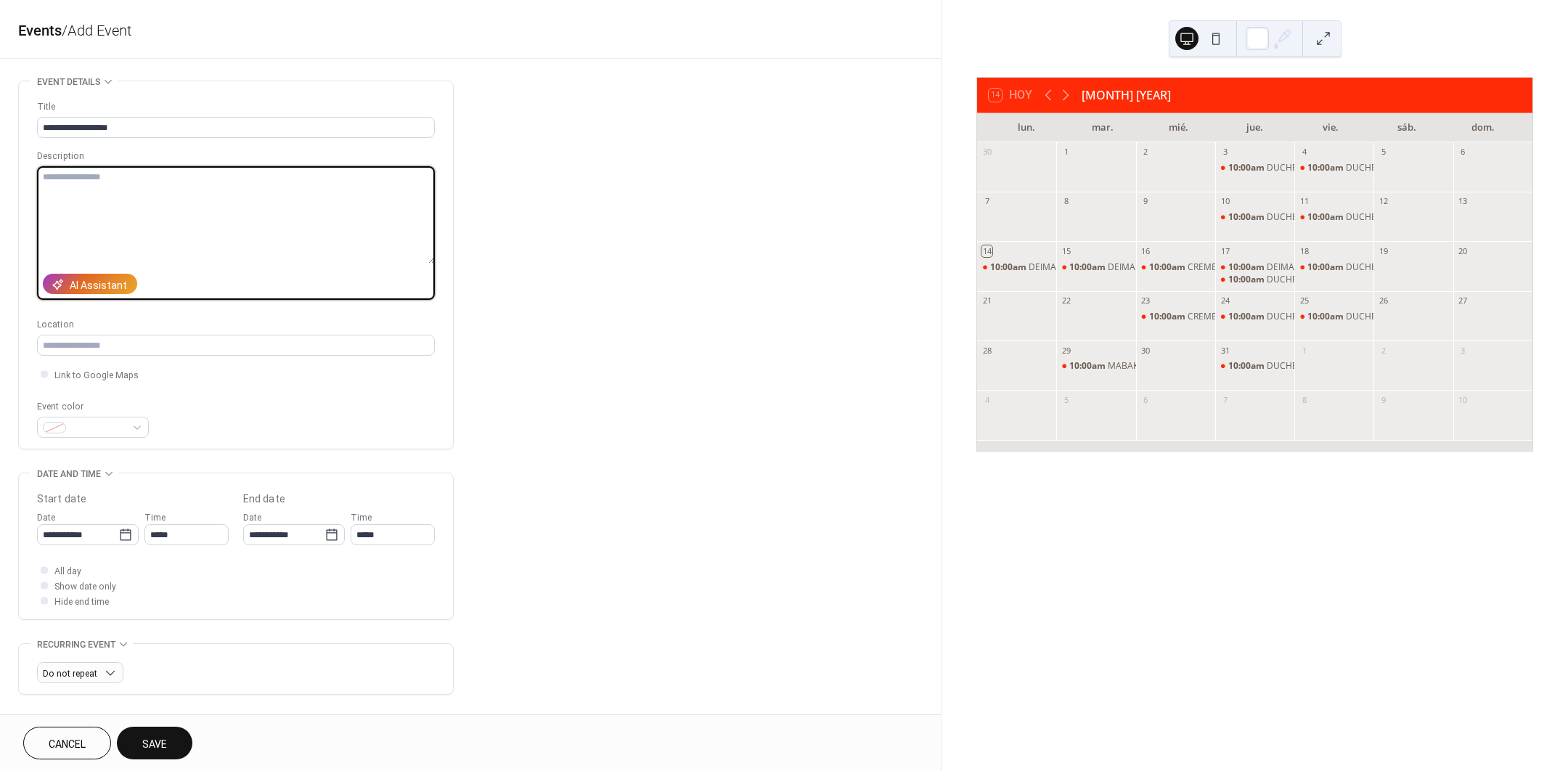 click at bounding box center [236, 215] 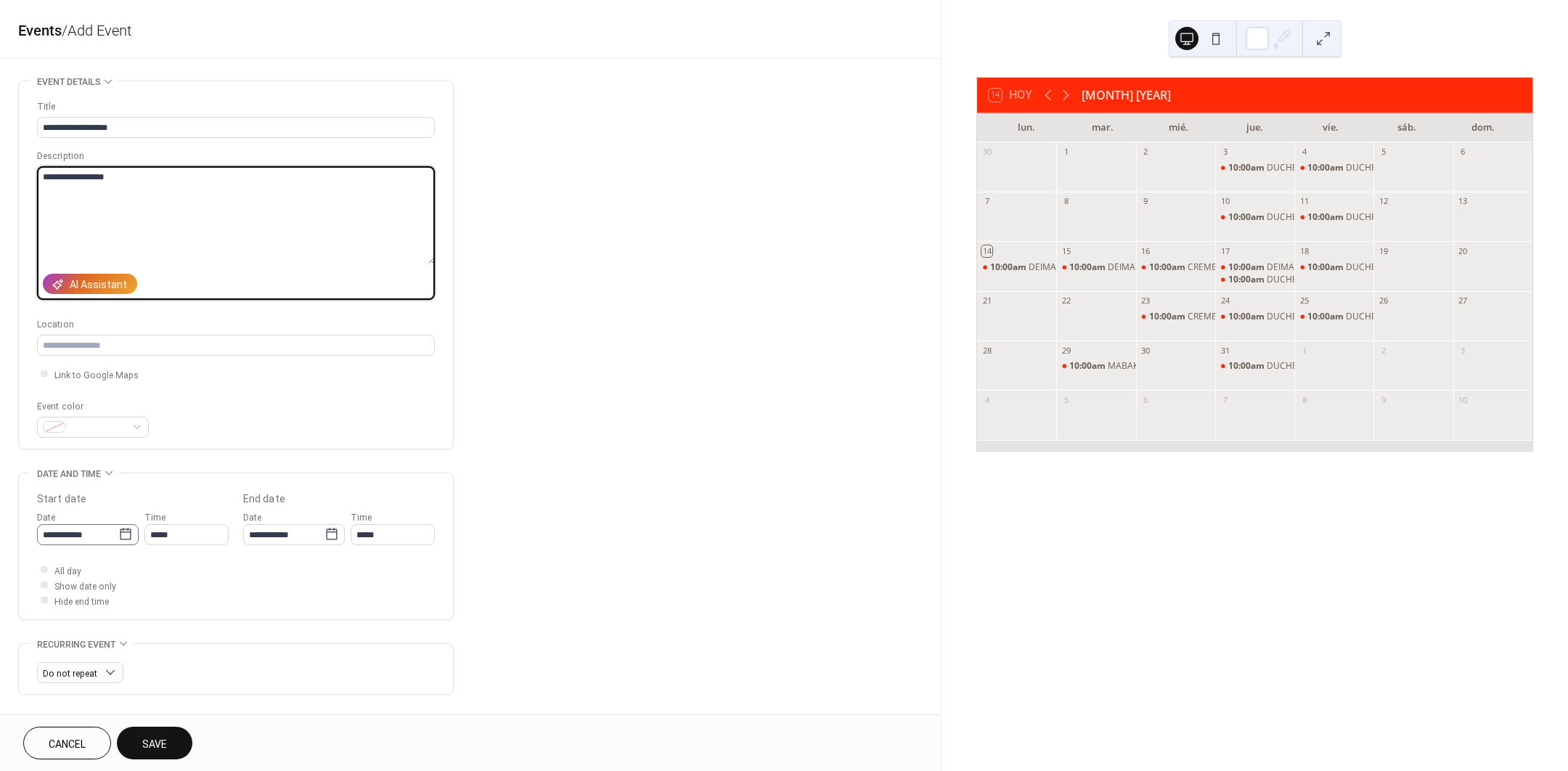 type on "**********" 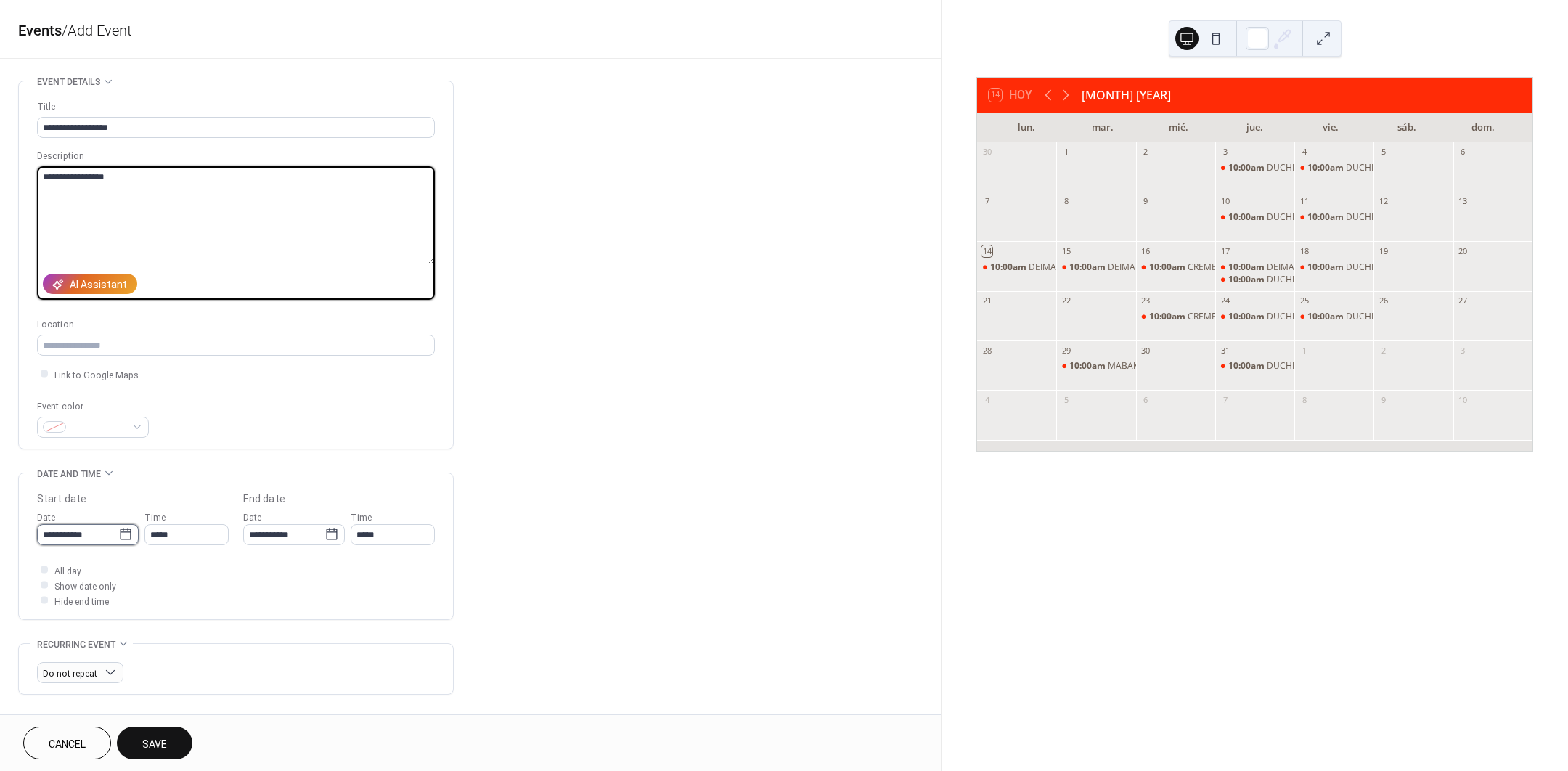 click on "**********" at bounding box center [78, 534] 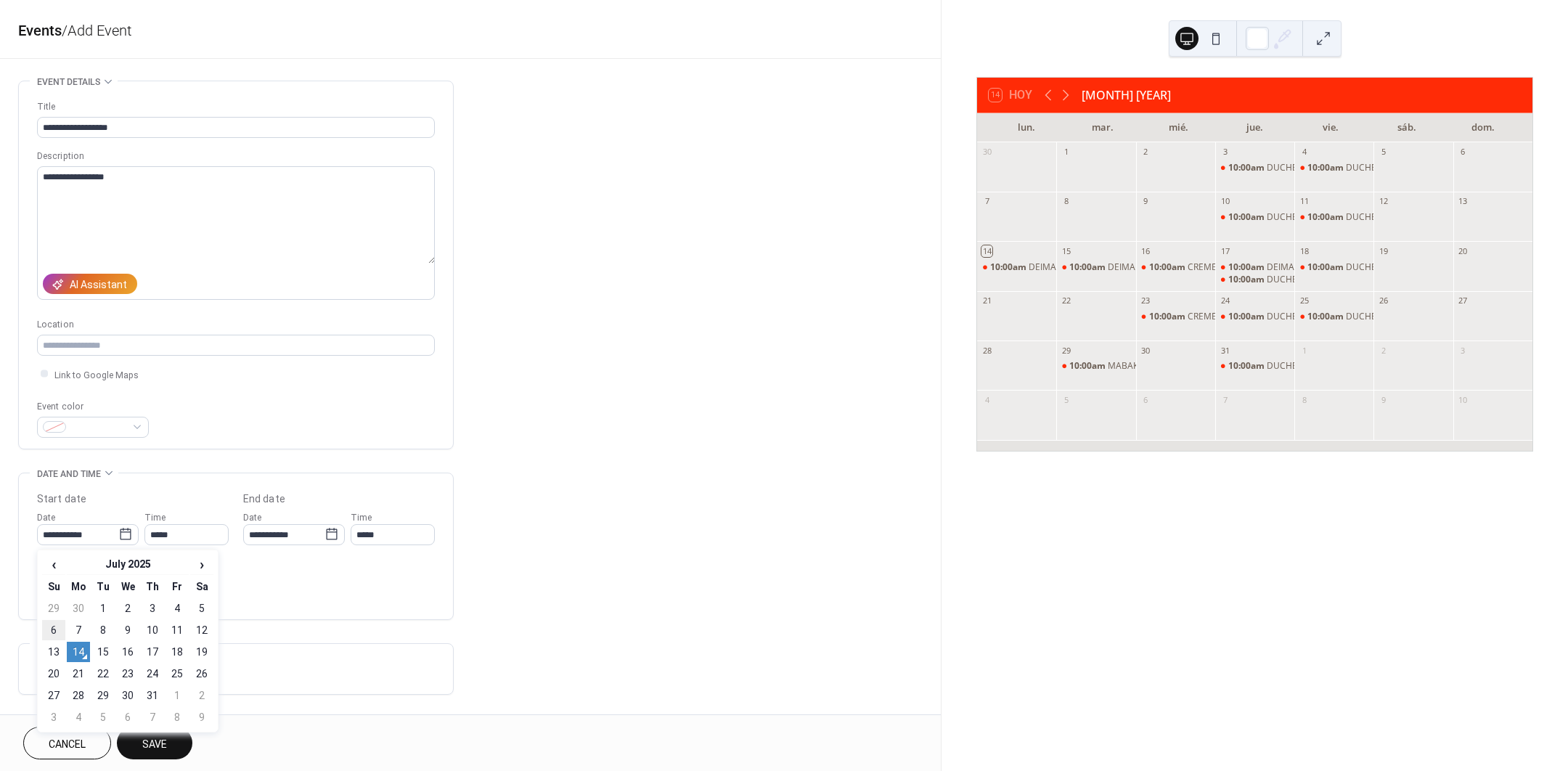 click on "6" at bounding box center [54, 630] 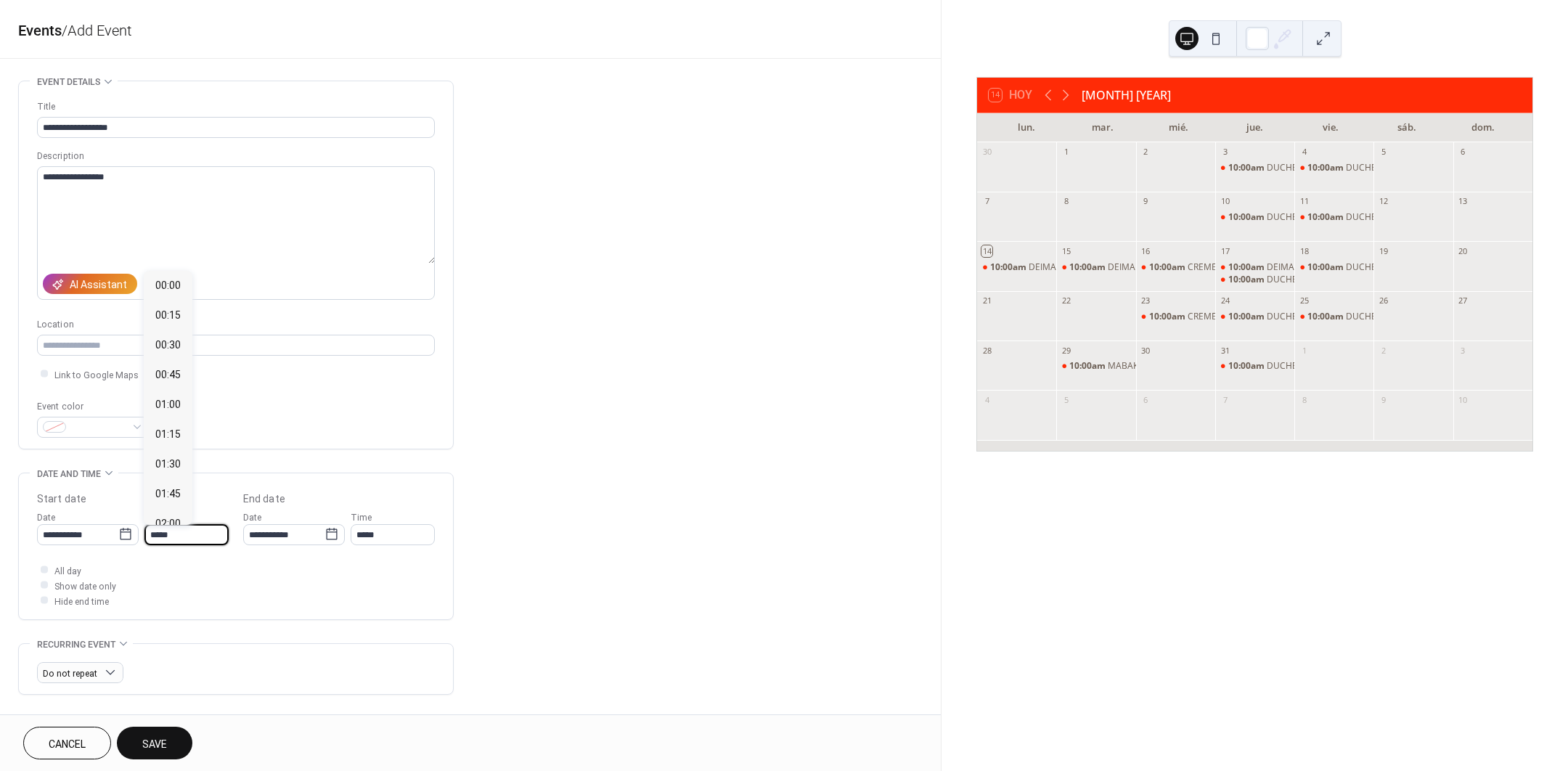scroll, scrollTop: 1376, scrollLeft: 0, axis: vertical 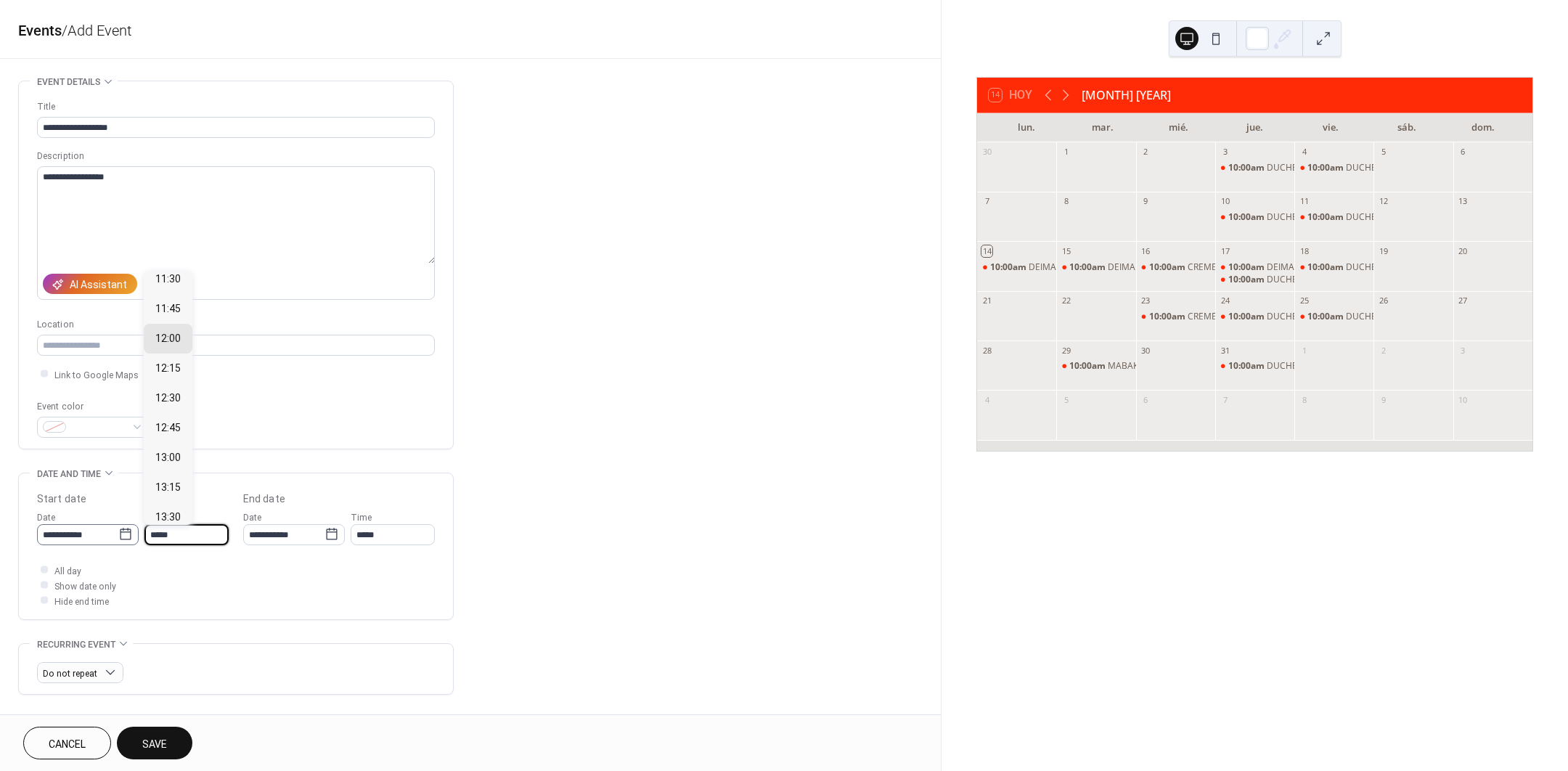 drag, startPoint x: 163, startPoint y: 539, endPoint x: 99, endPoint y: 534, distance: 64.19502 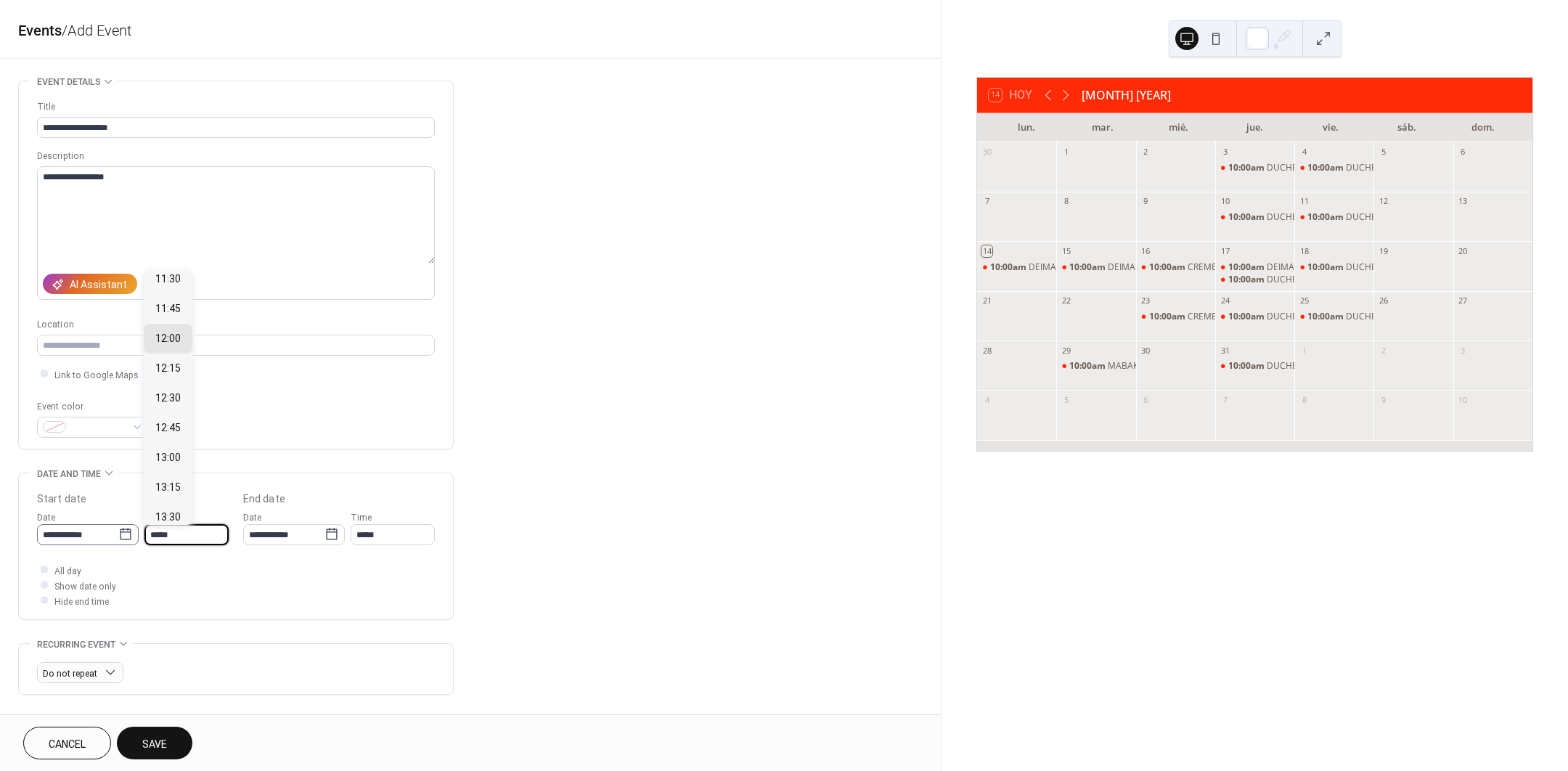 click on "**********" at bounding box center [133, 527] 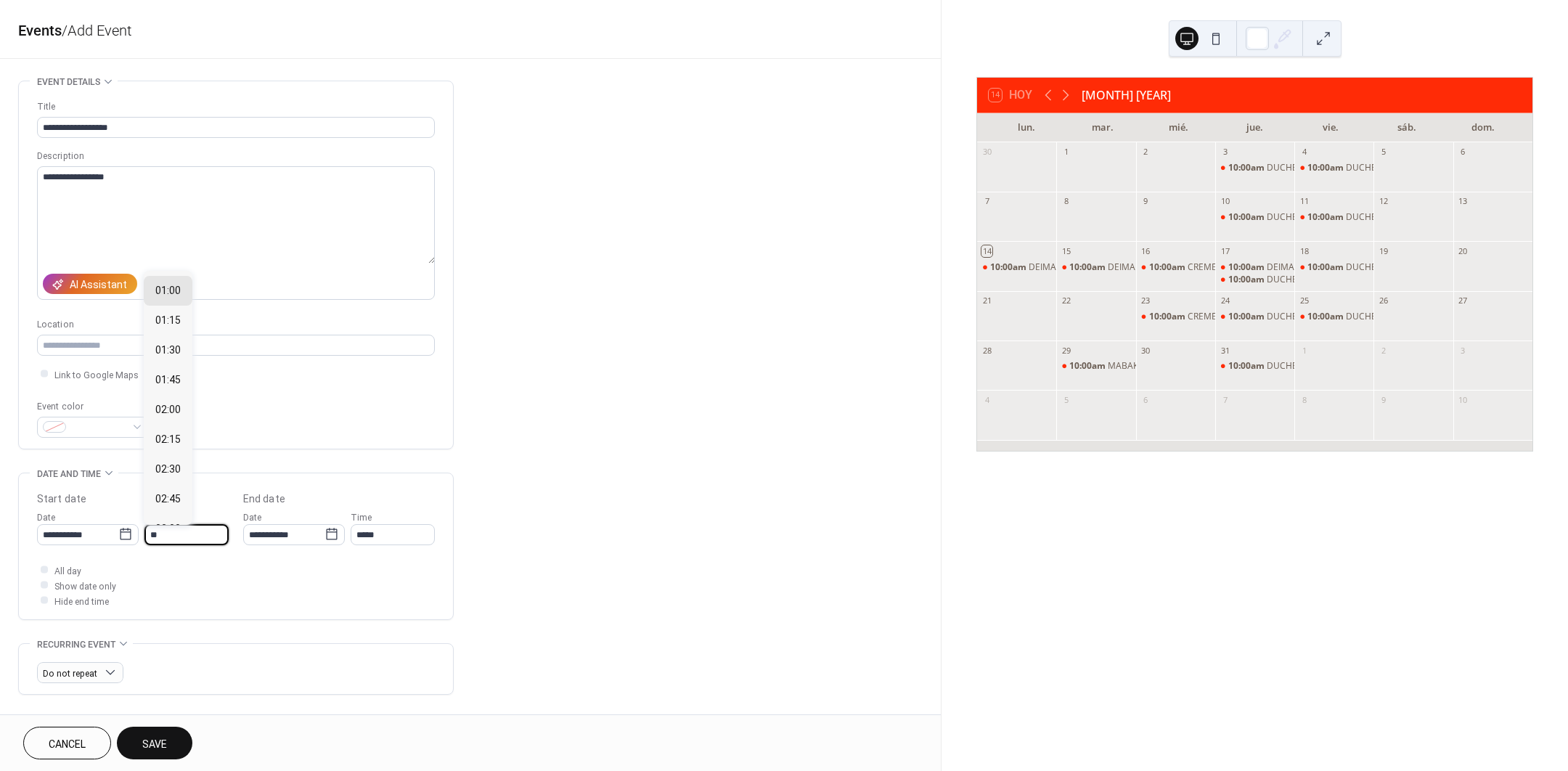 scroll, scrollTop: 1146, scrollLeft: 0, axis: vertical 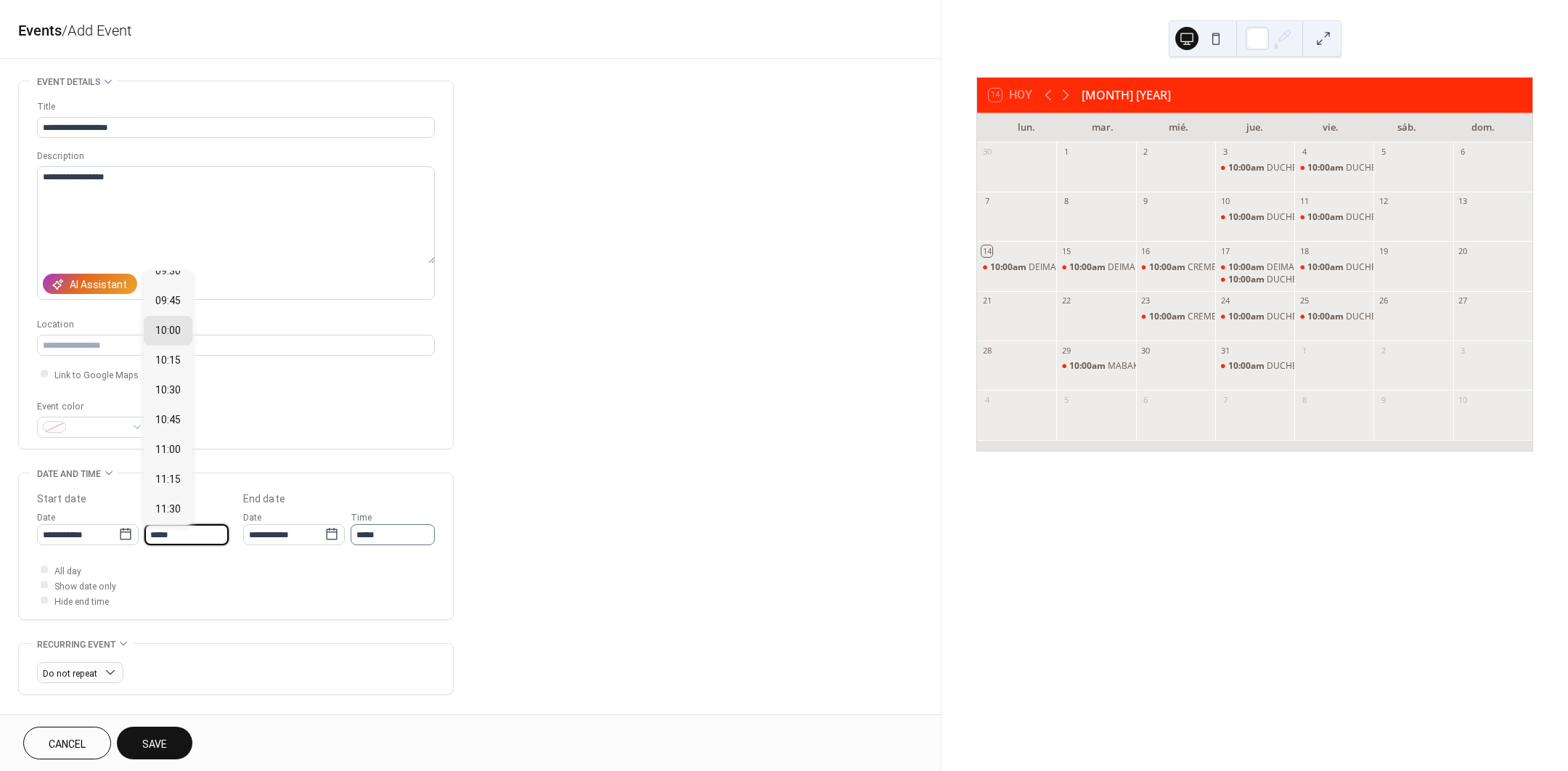 type on "*****" 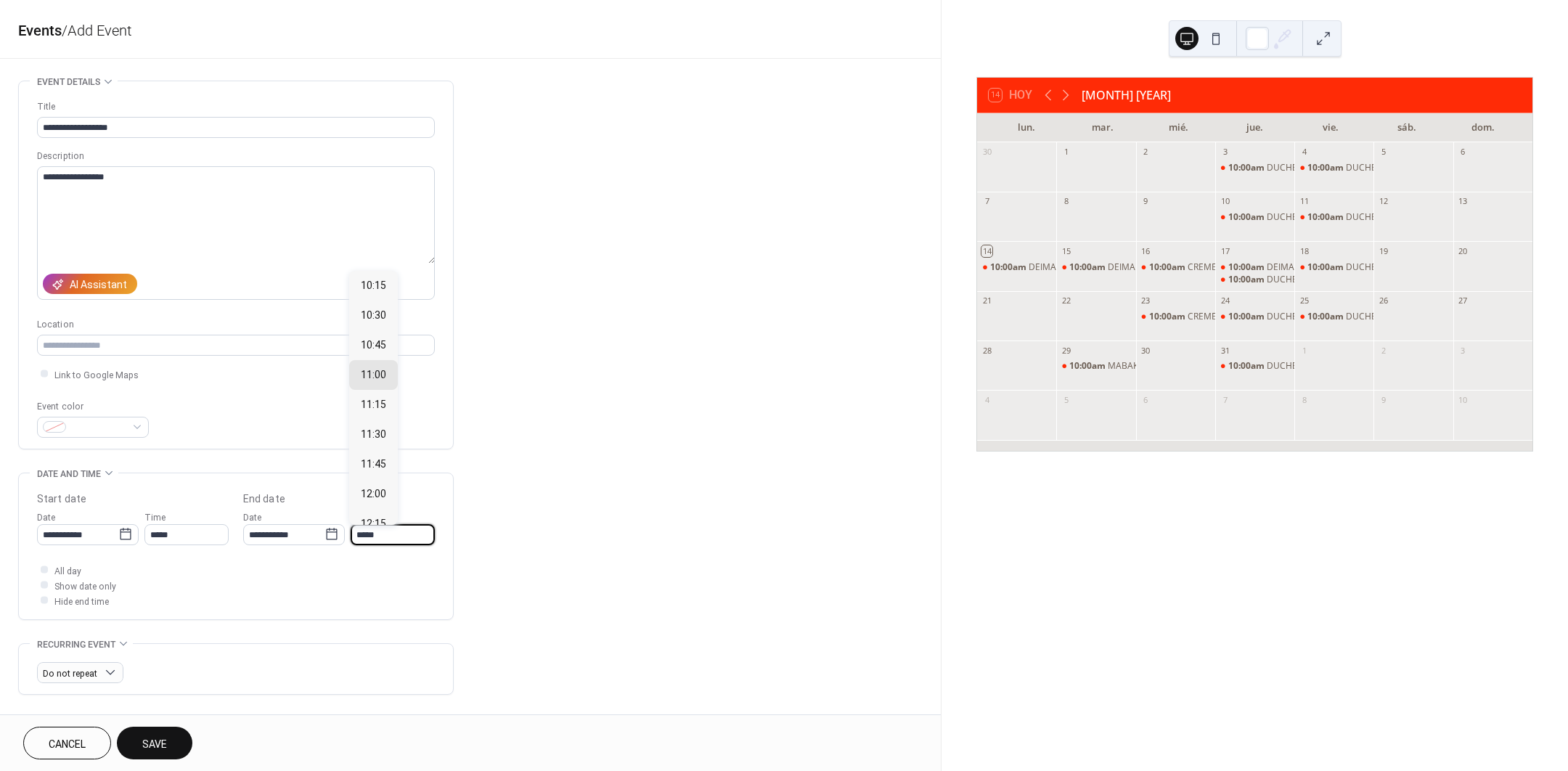 click on "*****" at bounding box center (393, 534) 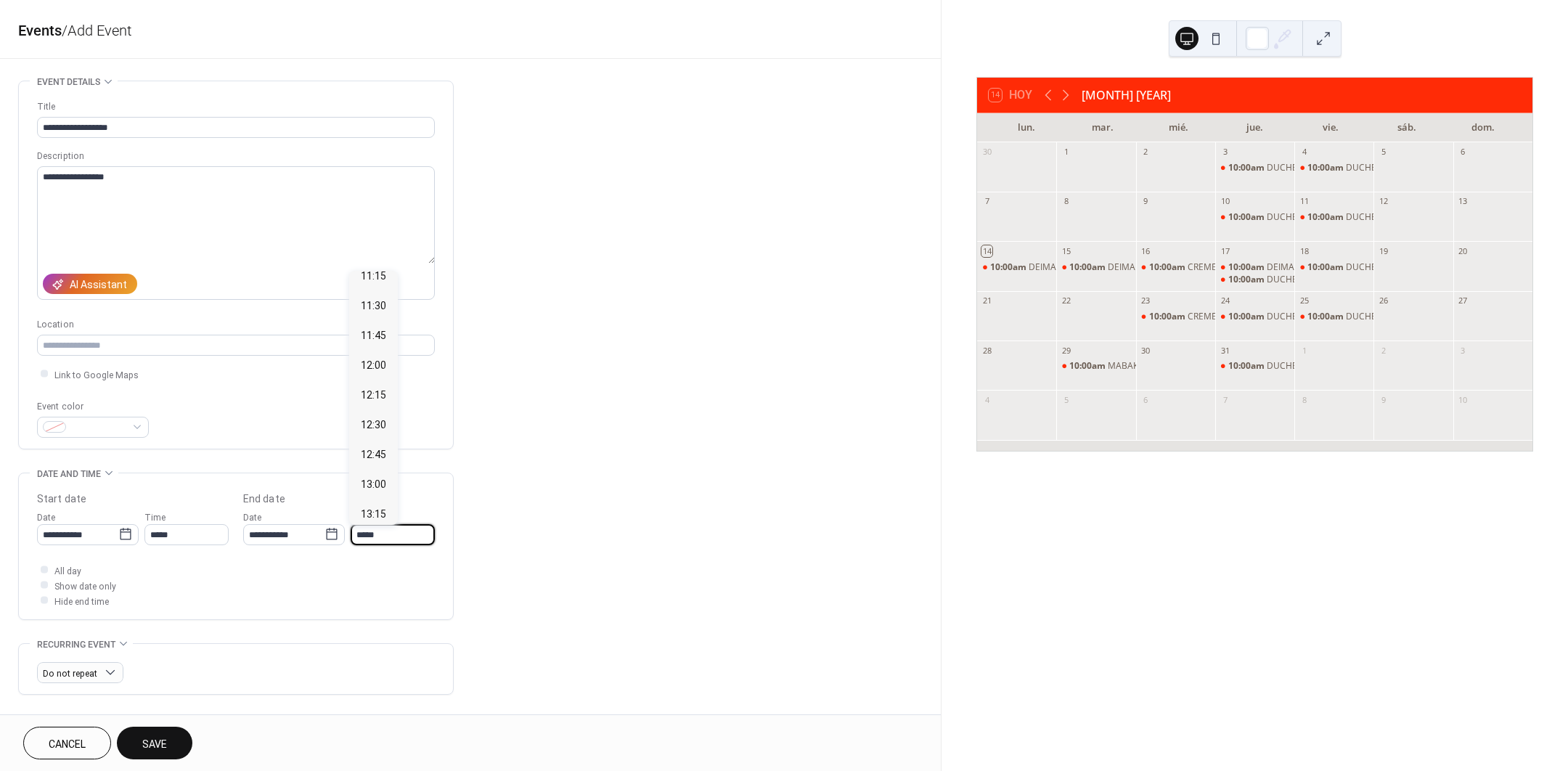 drag, startPoint x: 393, startPoint y: 527, endPoint x: 324, endPoint y: 520, distance: 69.354164 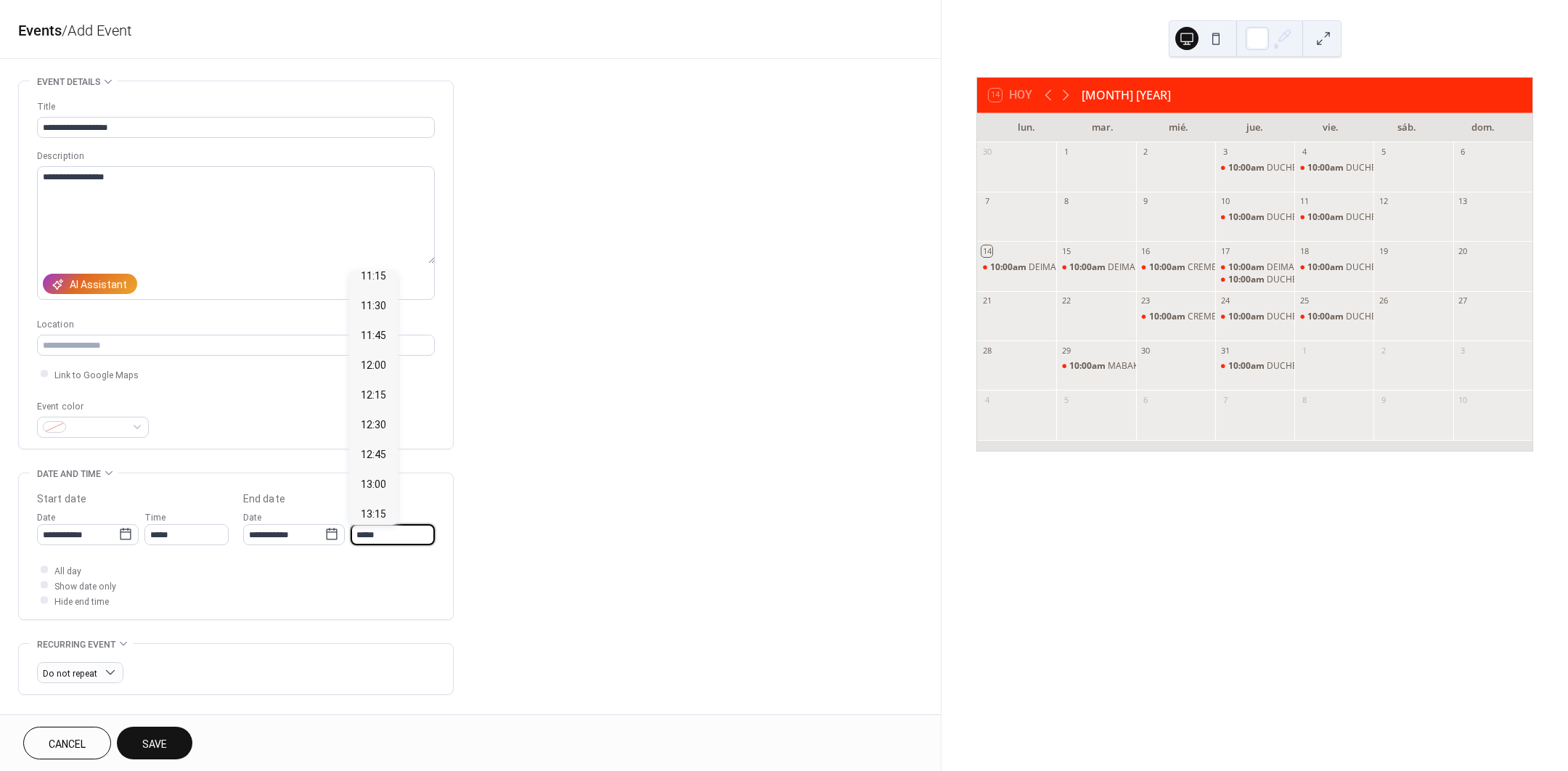 click on "**********" at bounding box center (339, 527) 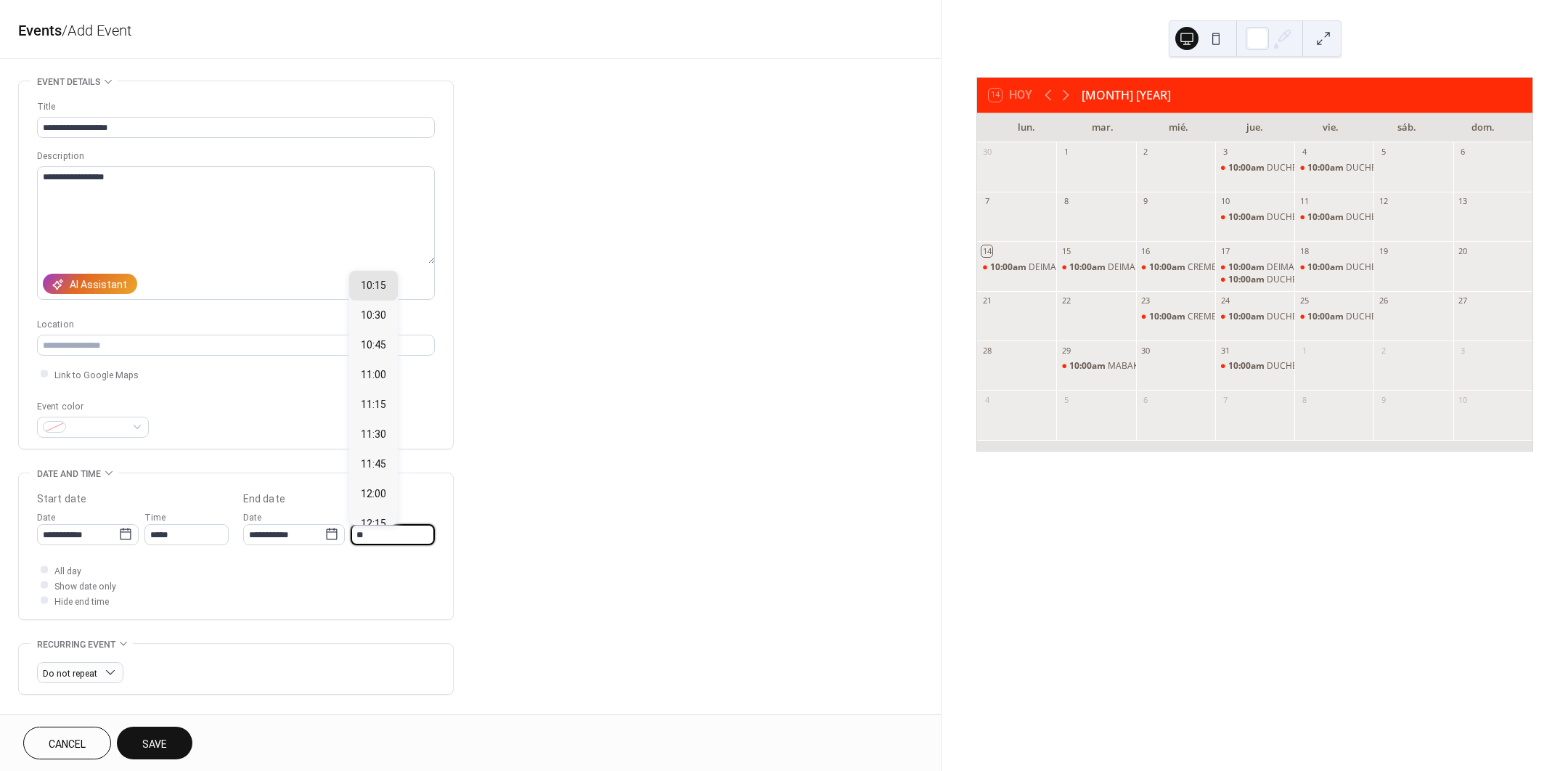 scroll, scrollTop: 430, scrollLeft: 0, axis: vertical 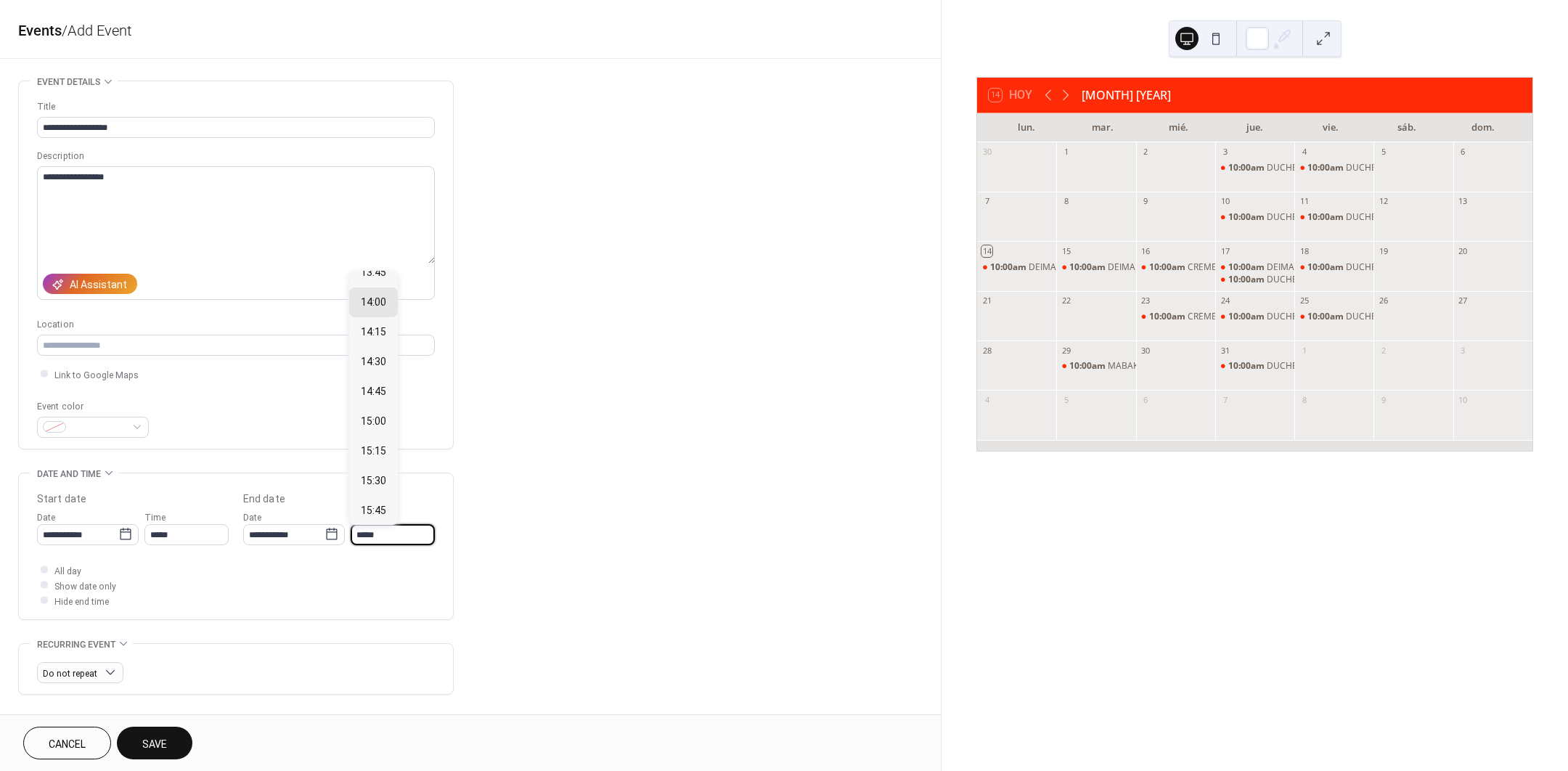 type on "*****" 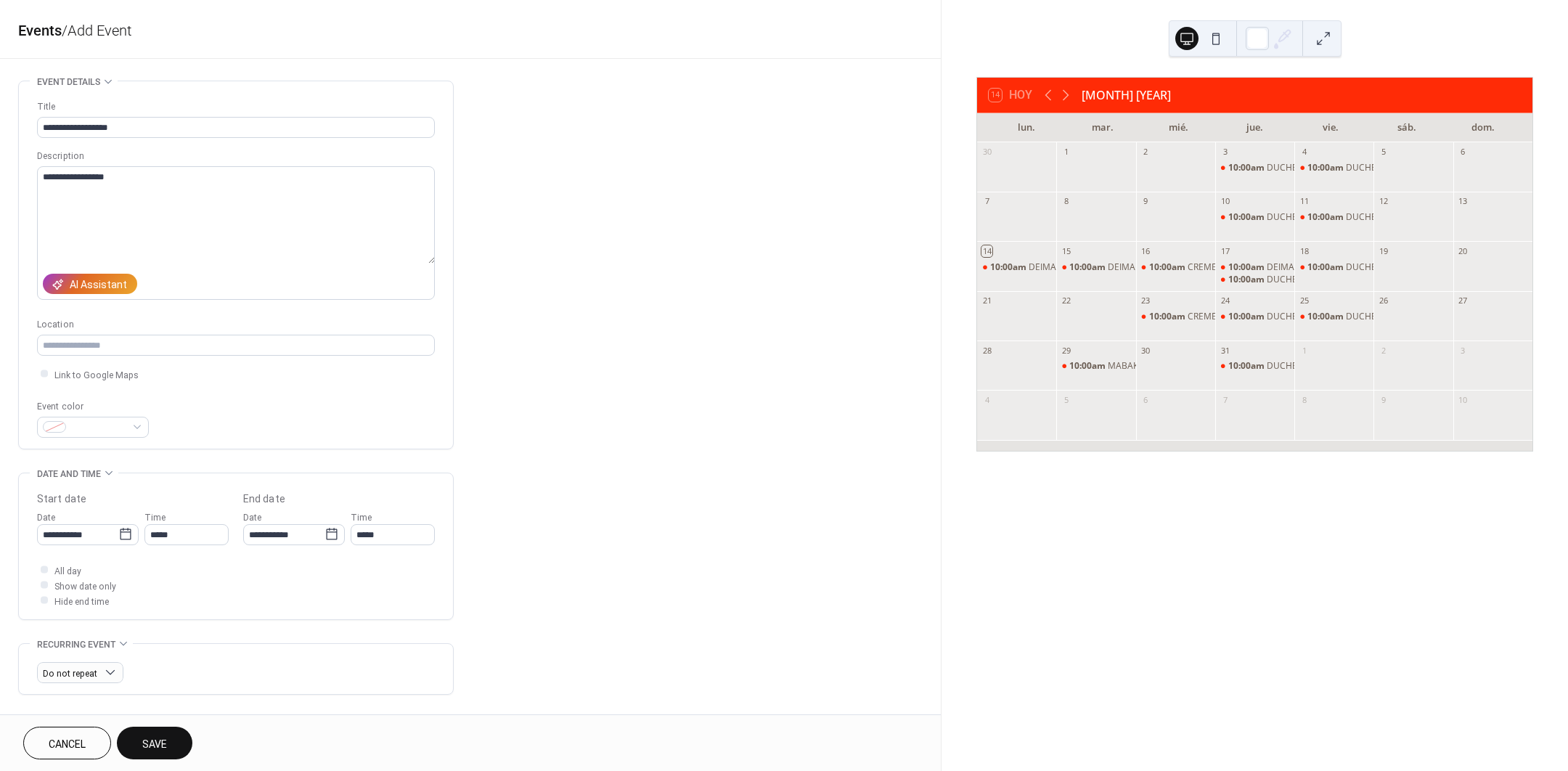 click on "Save" at bounding box center (155, 744) 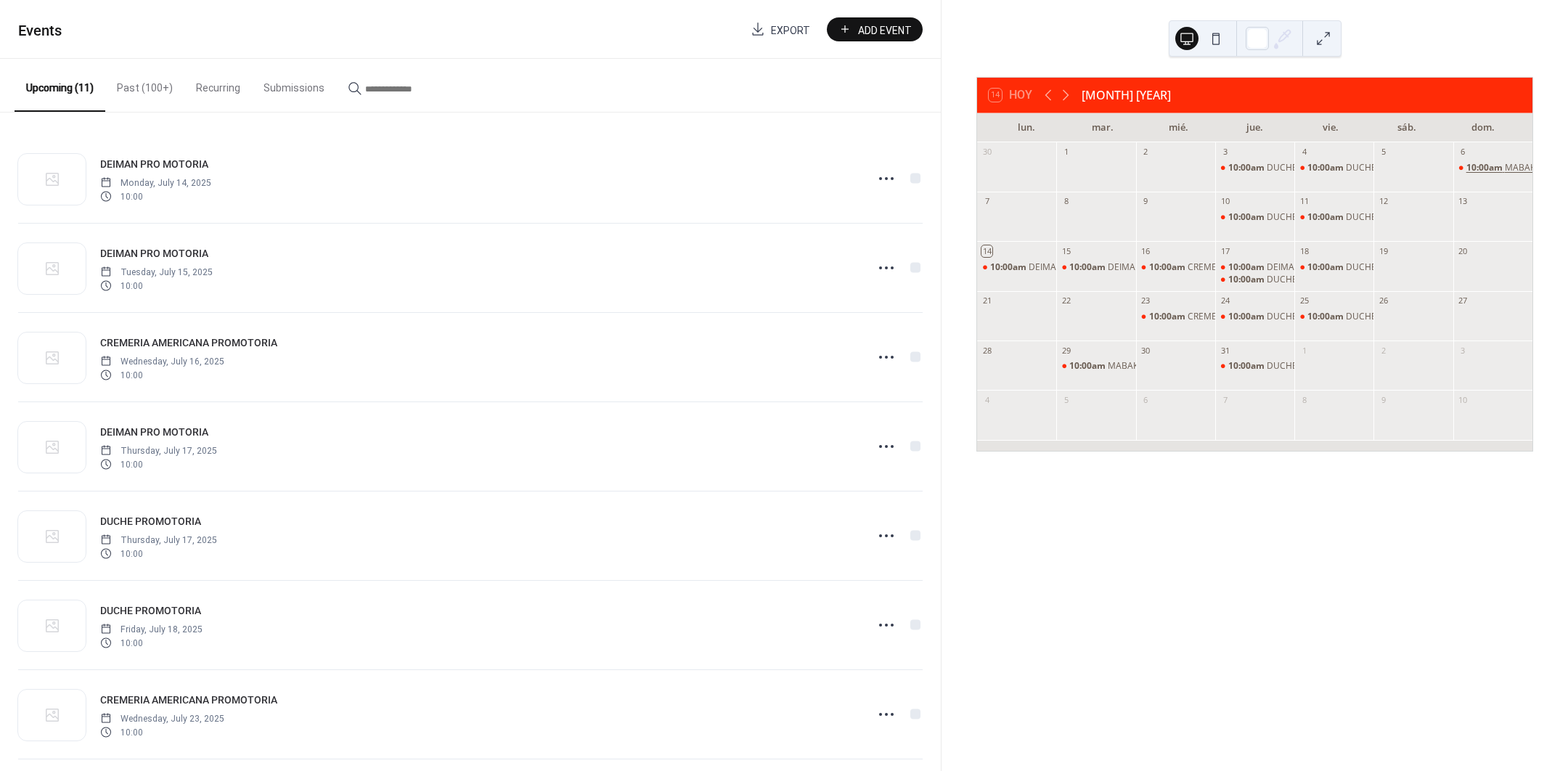 click on "10:00am" at bounding box center (1485, 168) 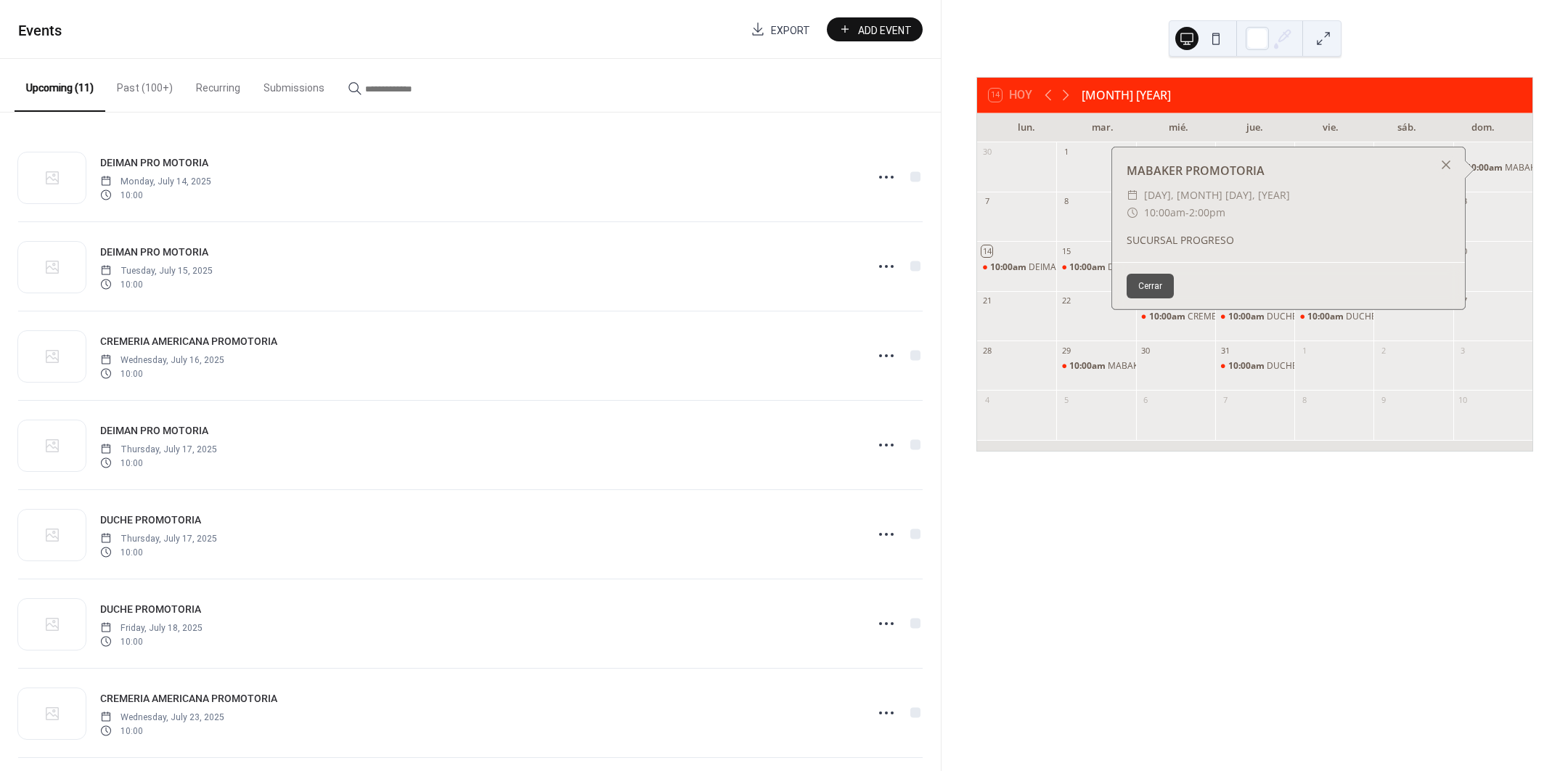scroll, scrollTop: 0, scrollLeft: 0, axis: both 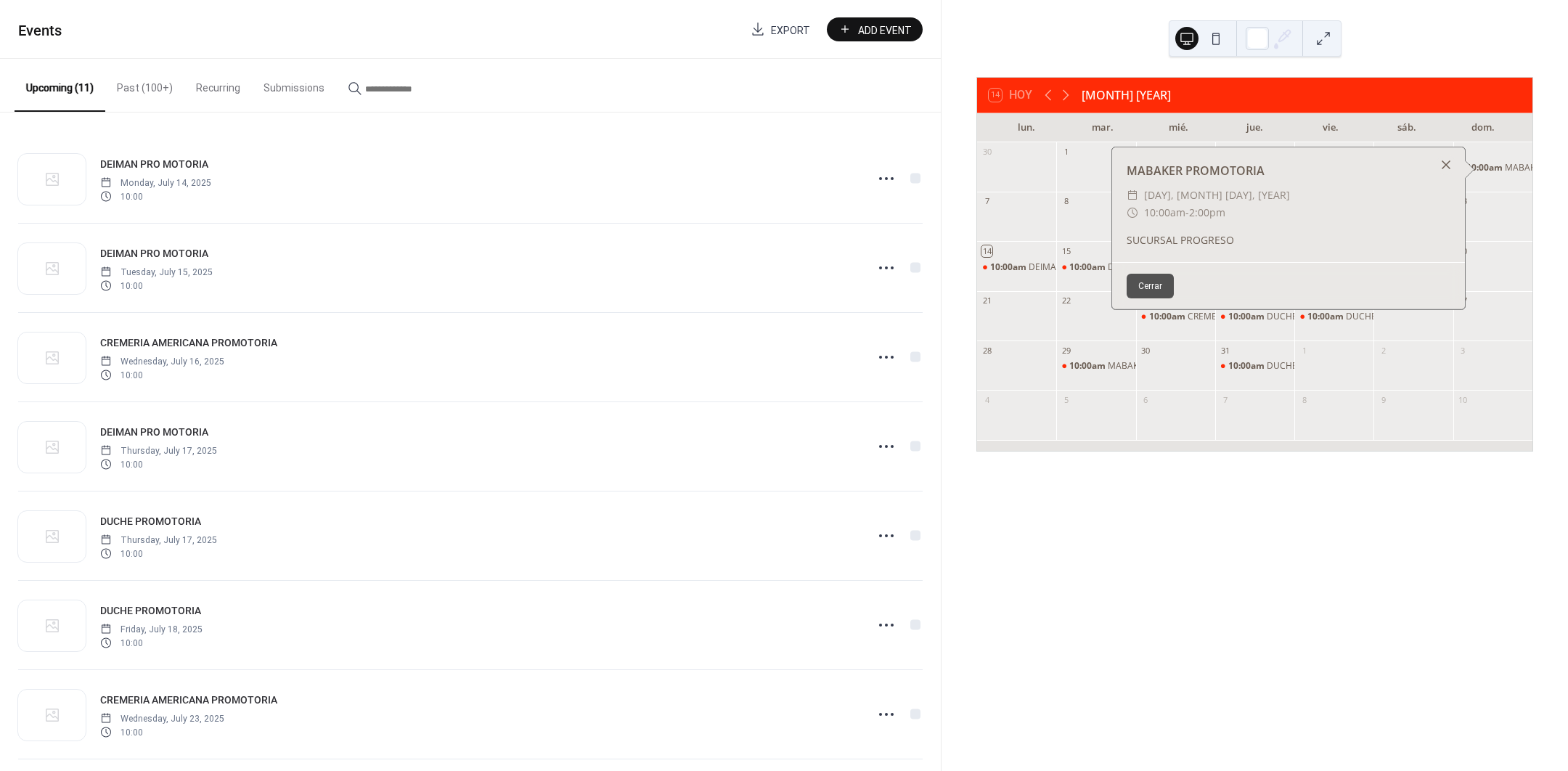 click at bounding box center (1446, 165) 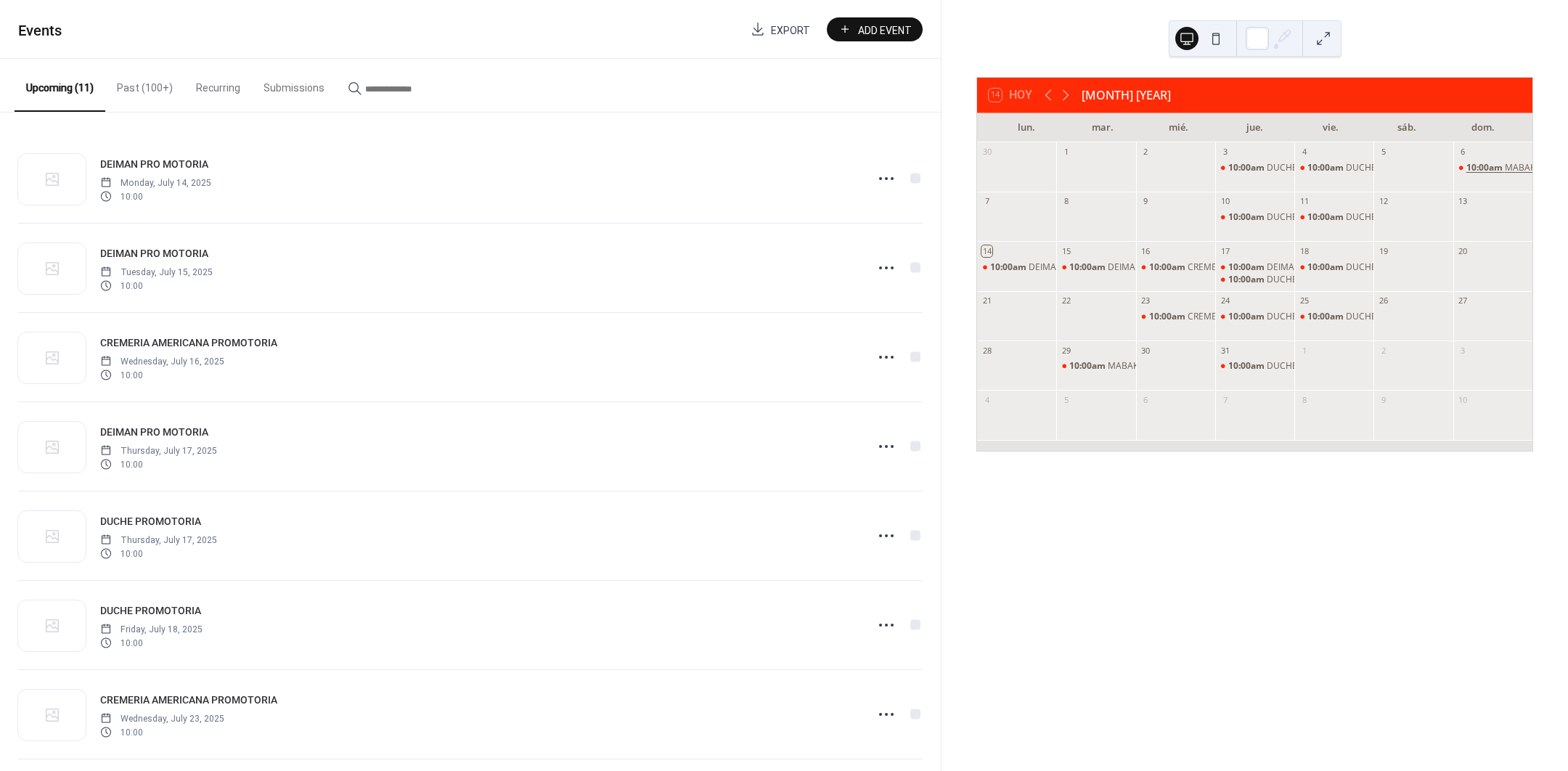 click on "10:00am" at bounding box center [1485, 168] 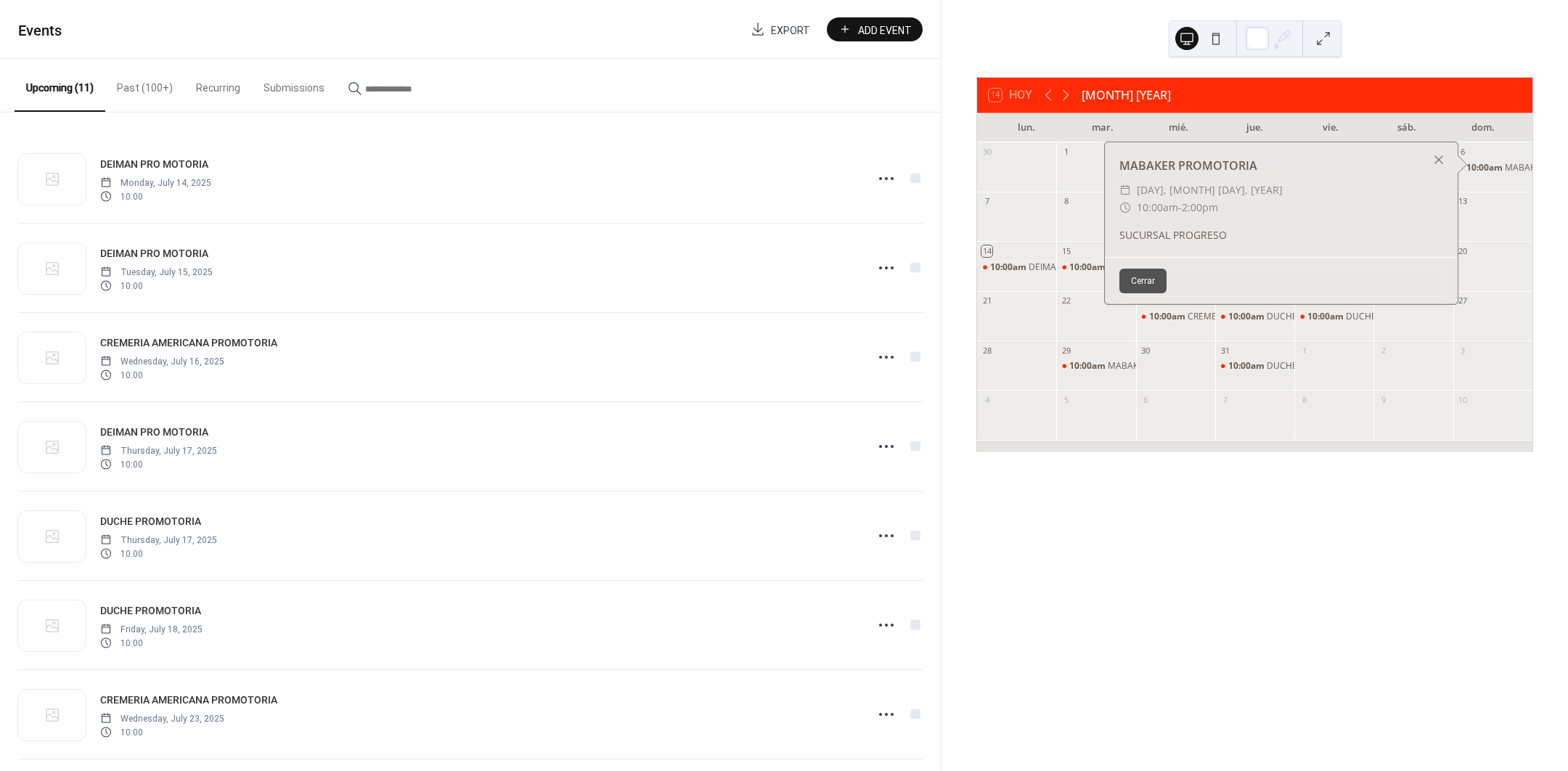 click on "Cerrar" at bounding box center (1143, 281) 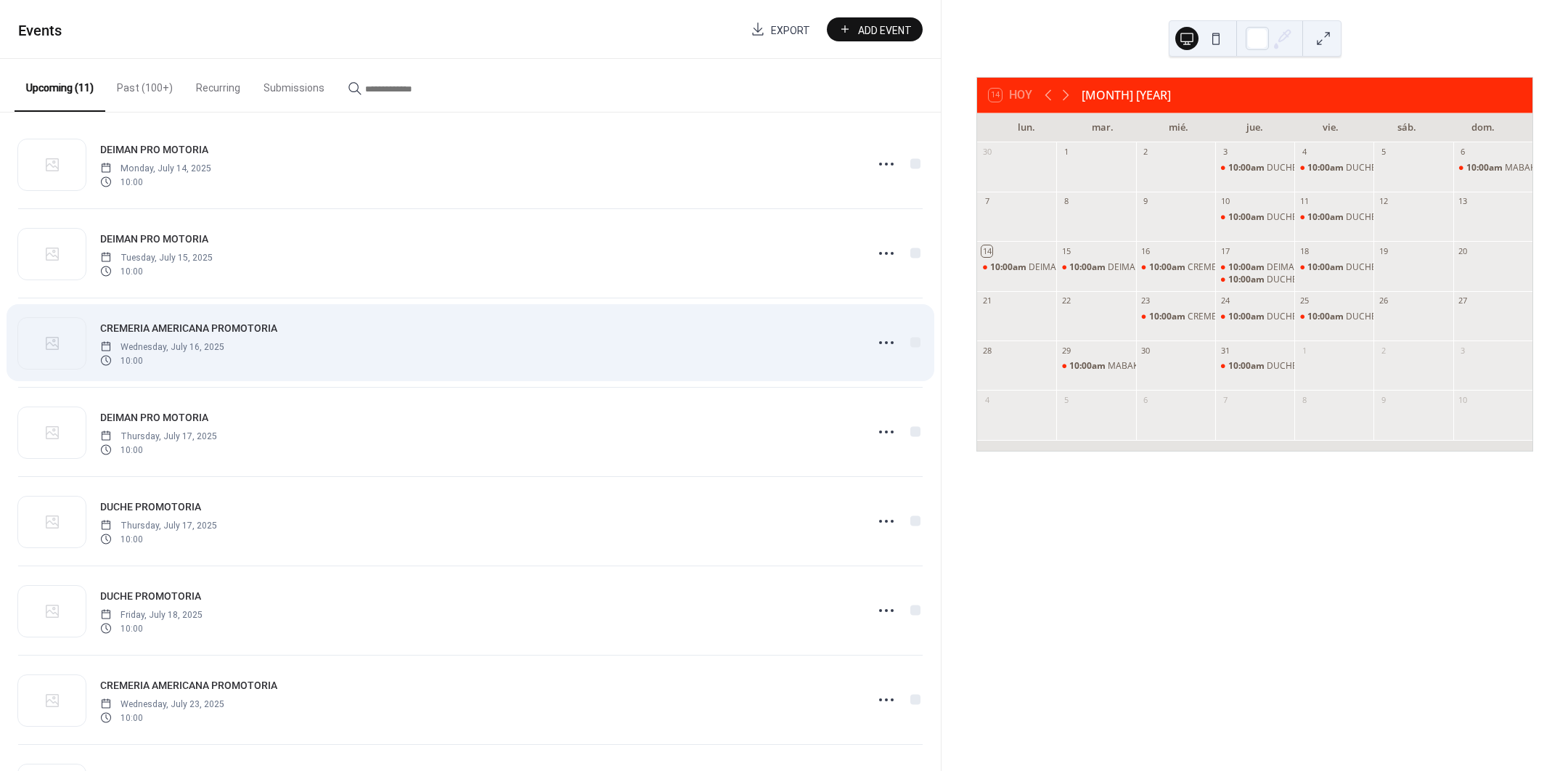 scroll, scrollTop: 0, scrollLeft: 0, axis: both 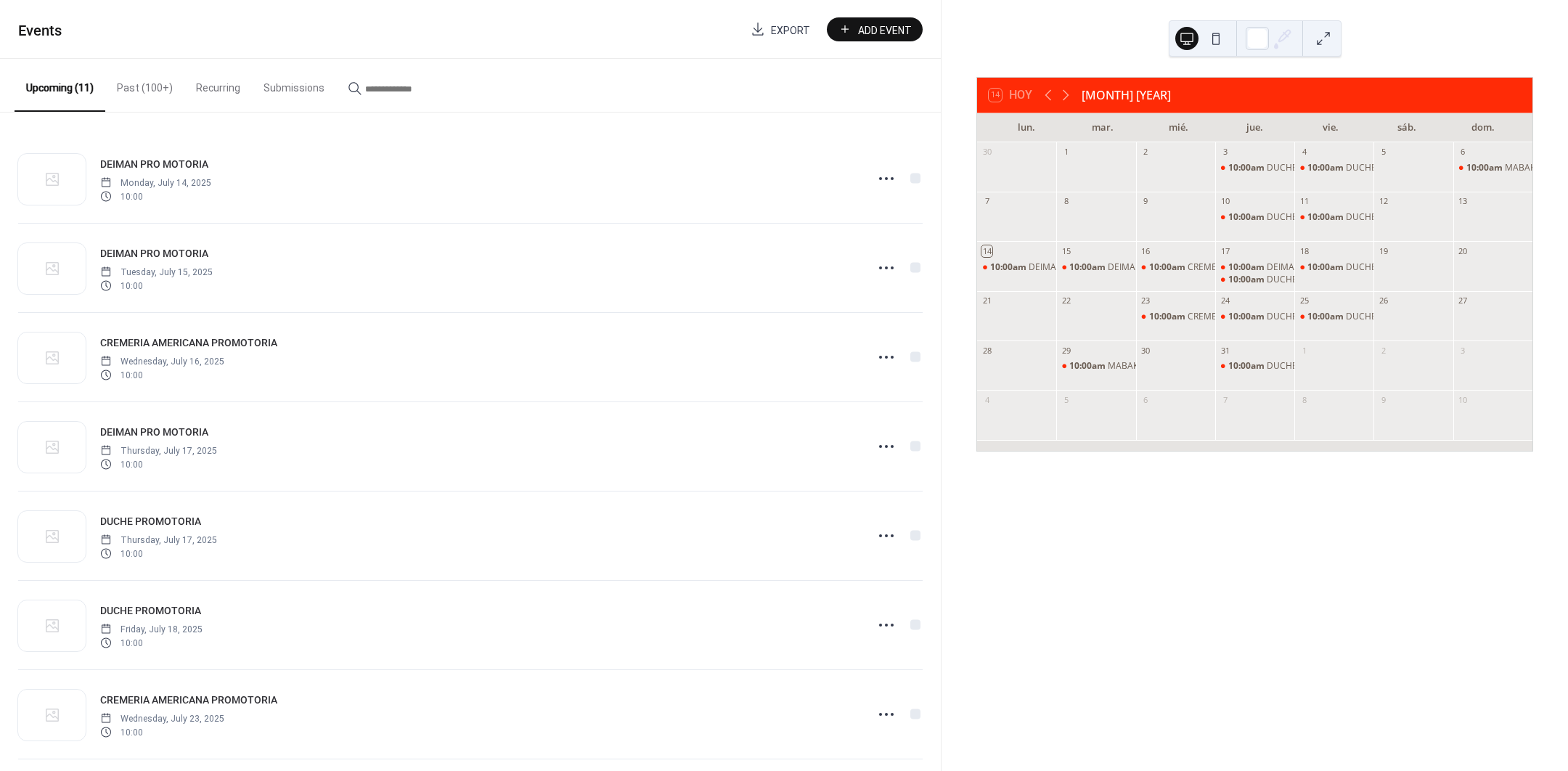 click 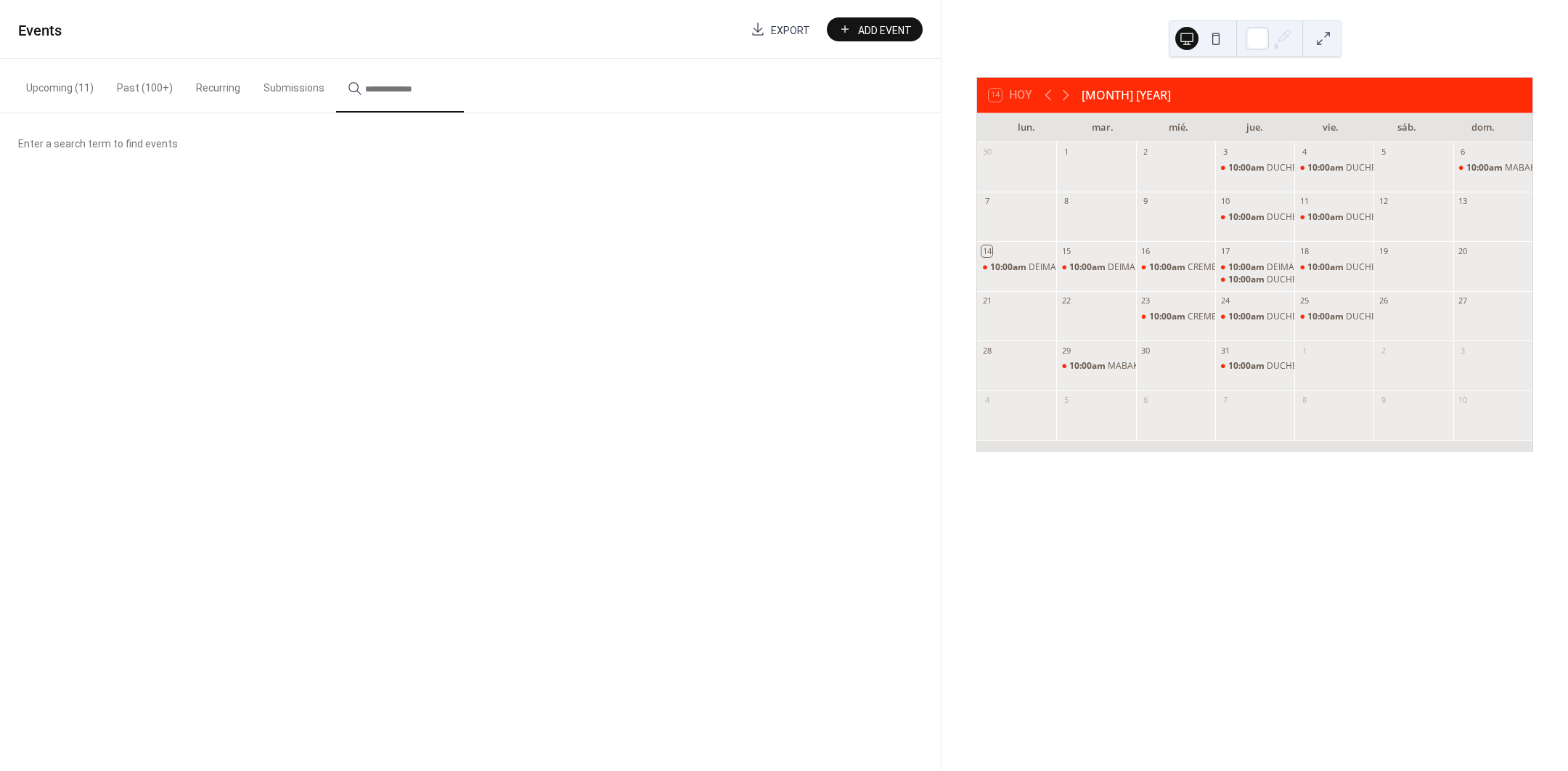 click 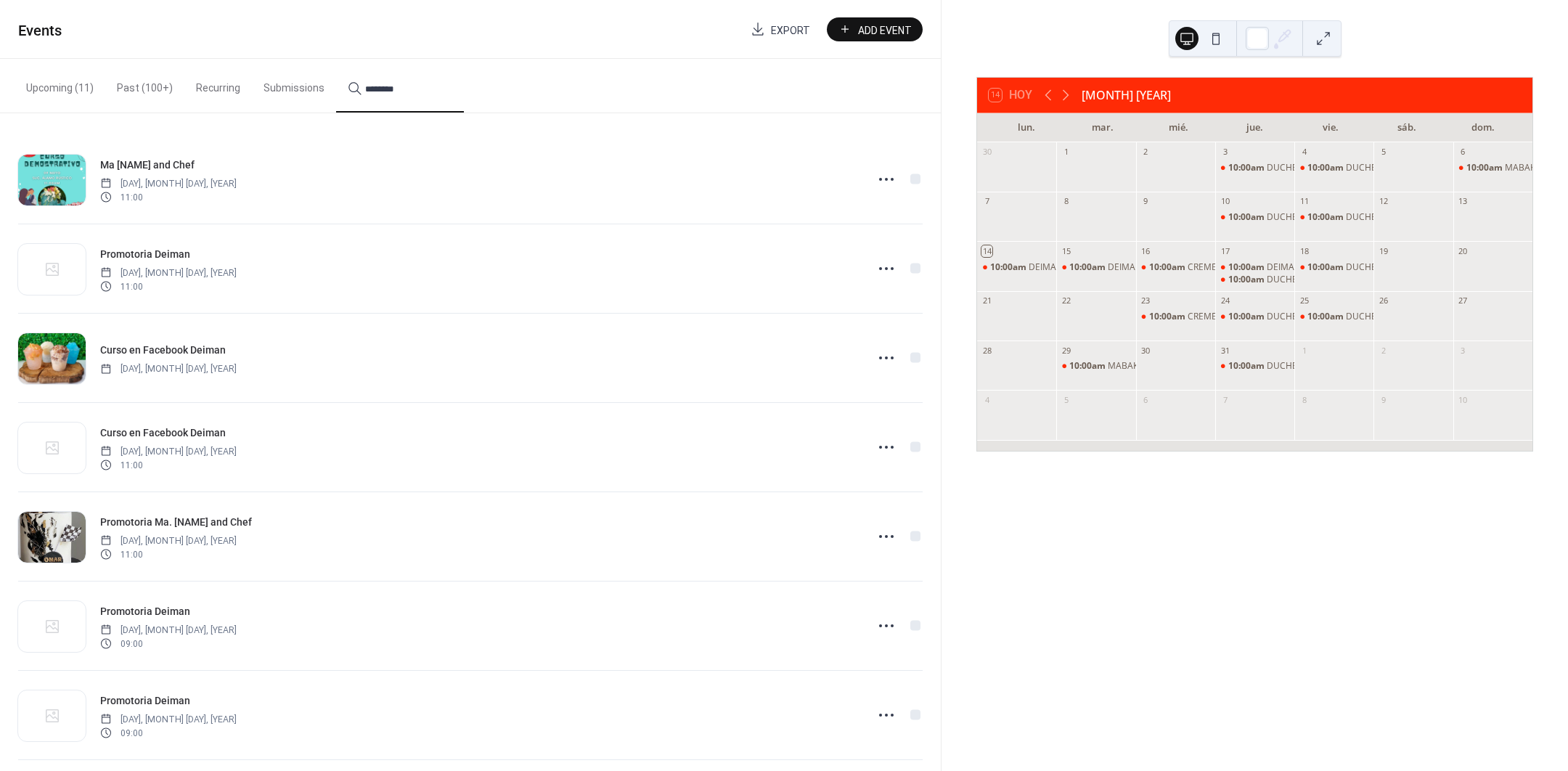 click on "*******" at bounding box center [400, 86] 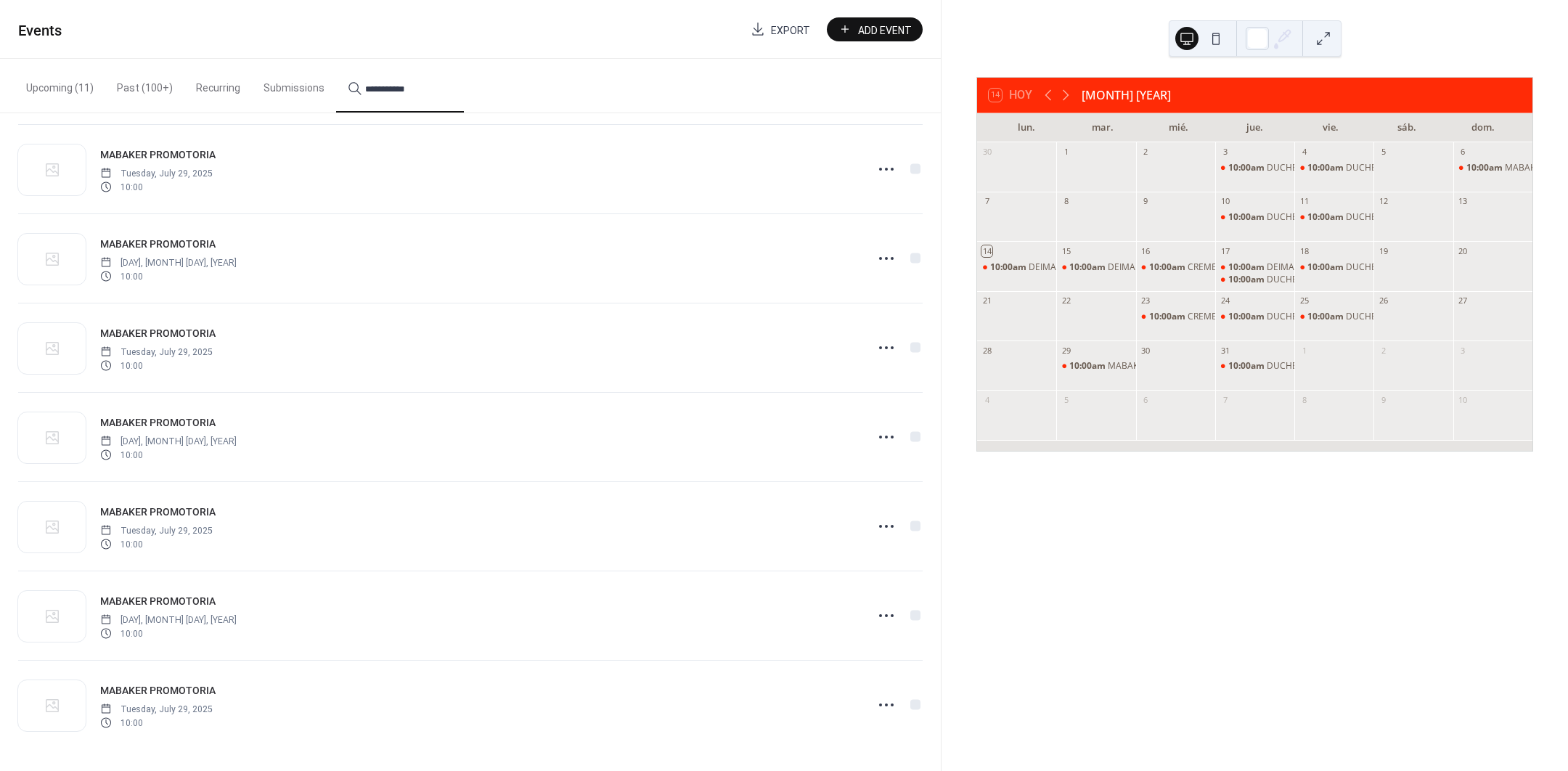scroll, scrollTop: 2784, scrollLeft: 0, axis: vertical 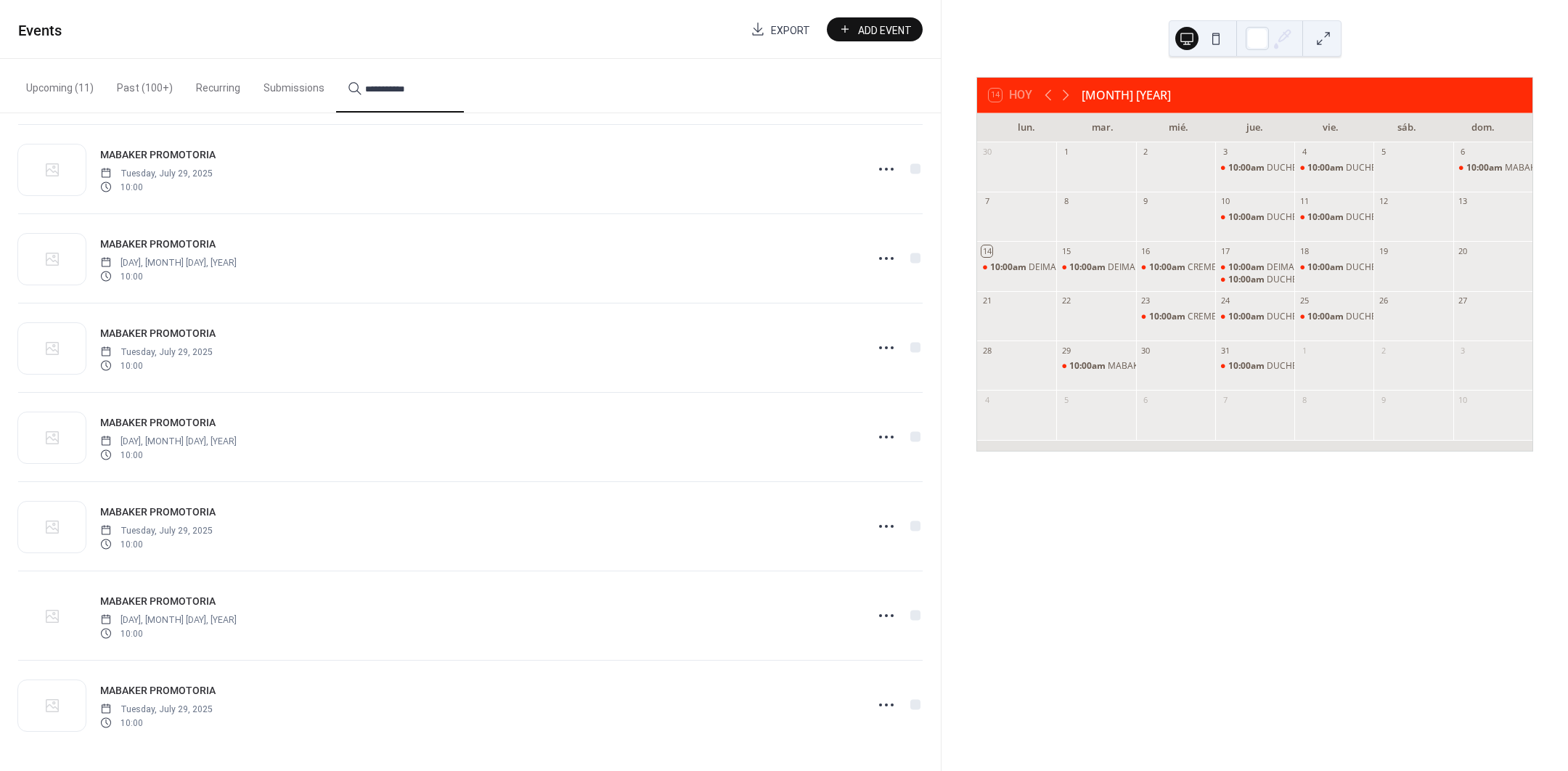 click at bounding box center (52, 616) 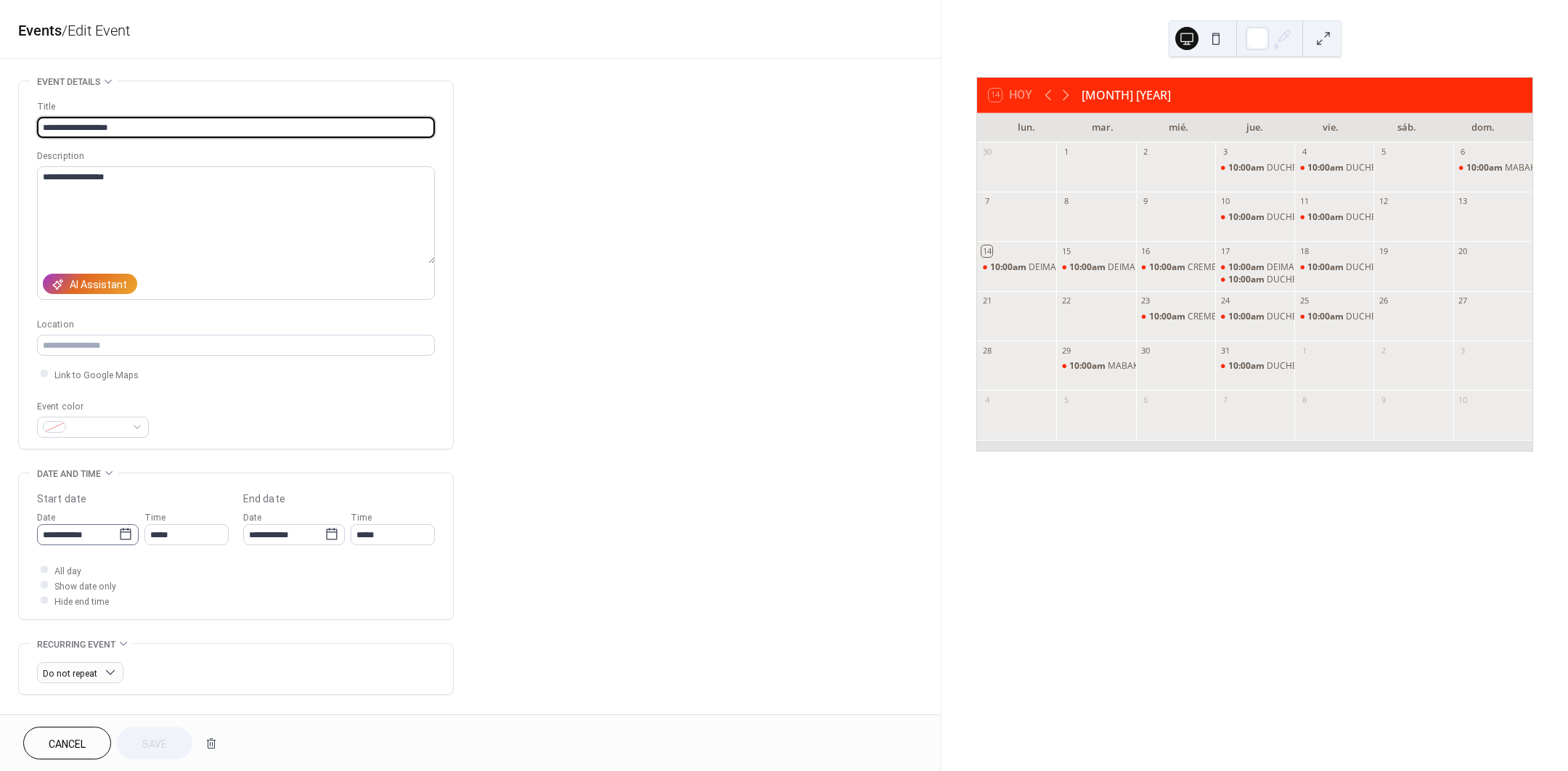 click 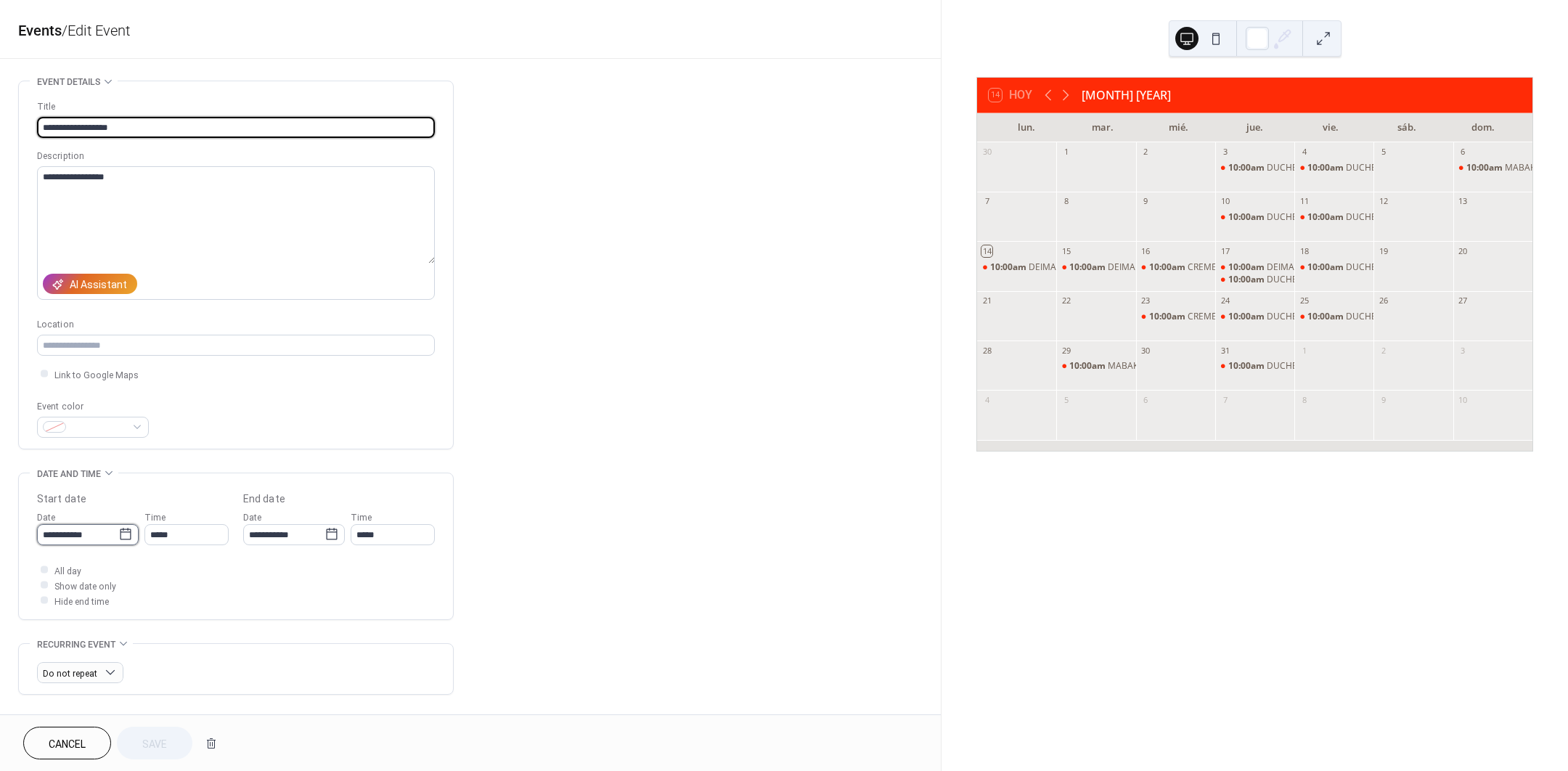 click on "**********" at bounding box center (78, 534) 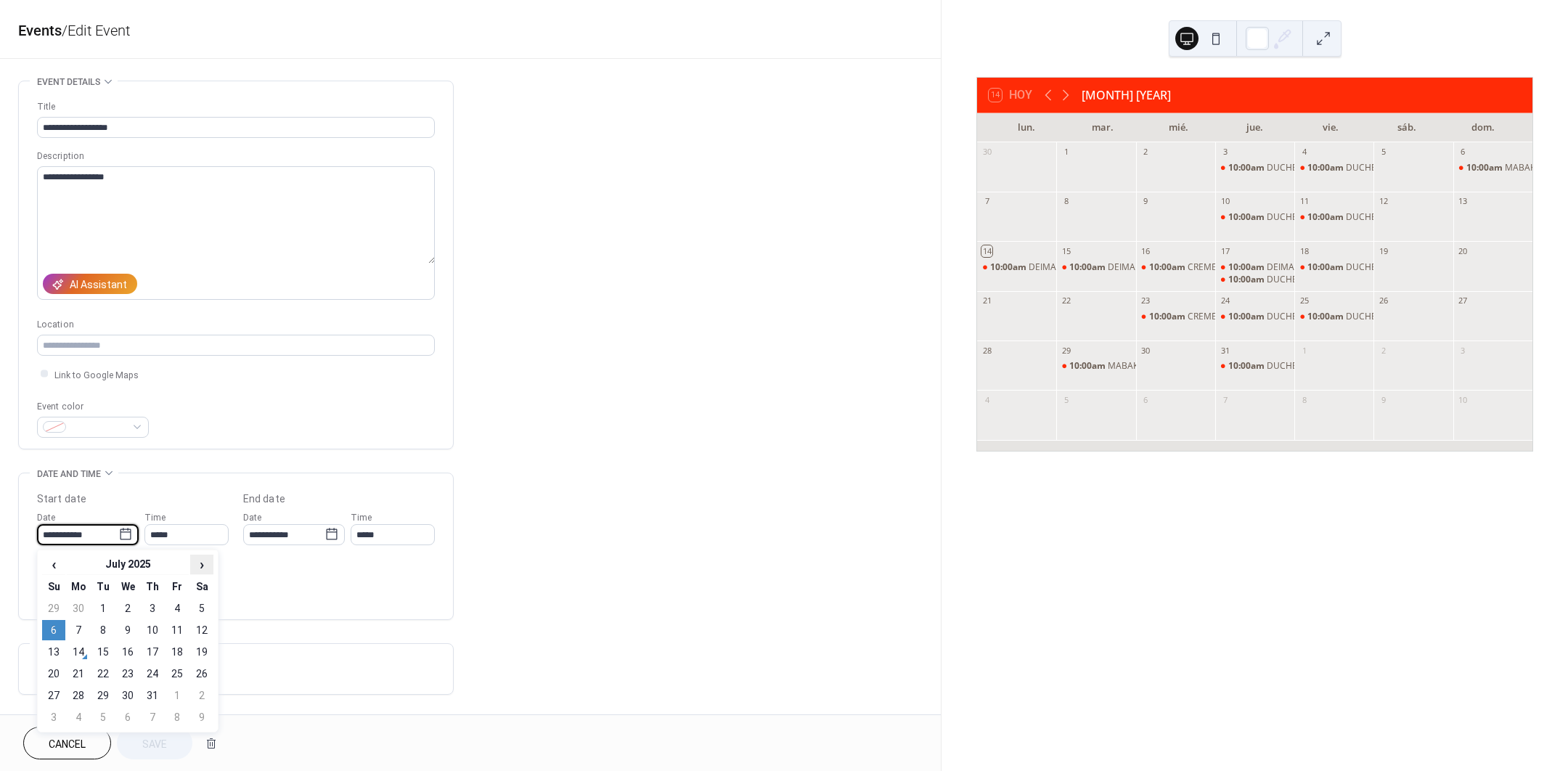 click on "›" at bounding box center (202, 564) 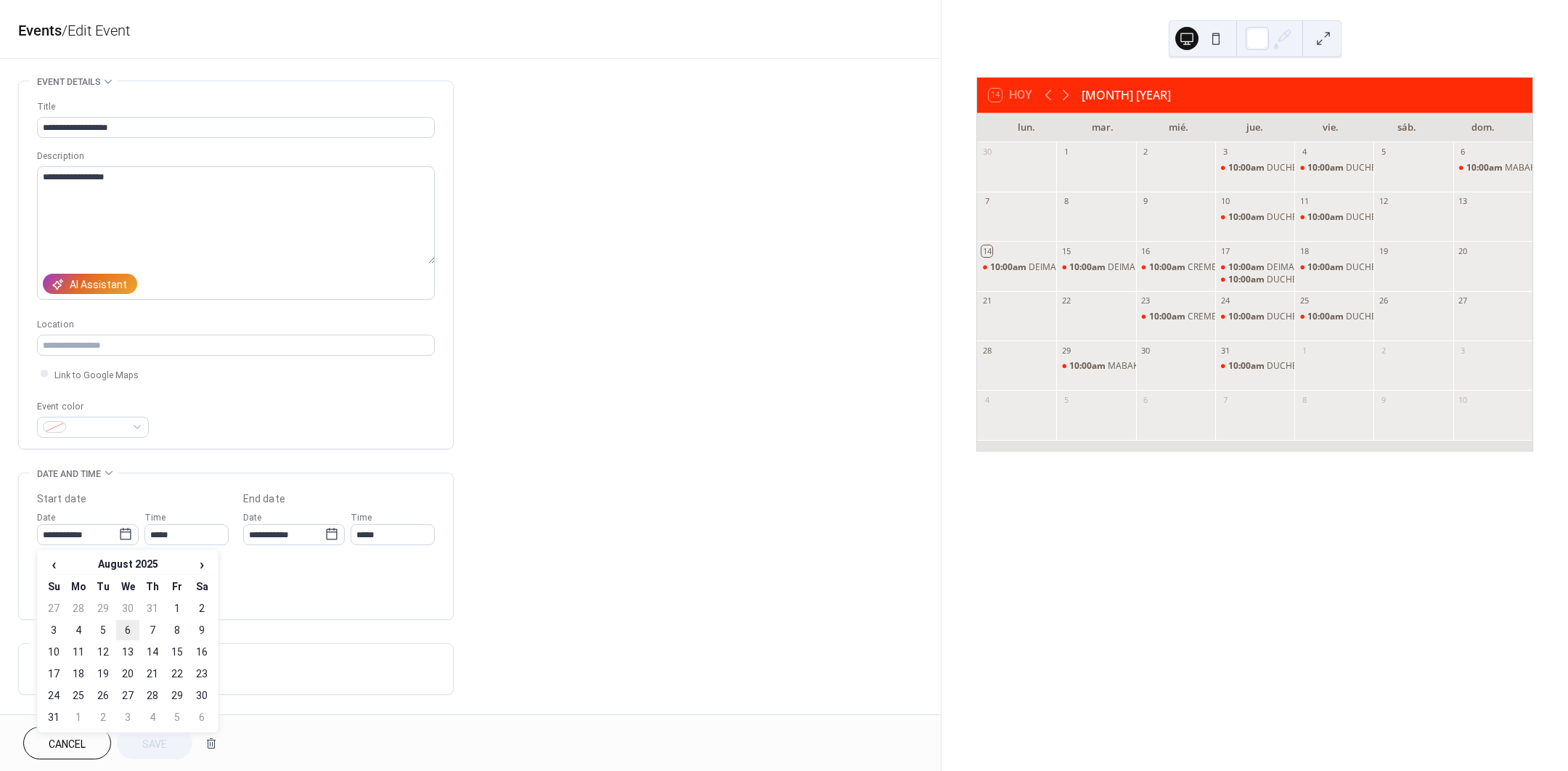 click on "6" at bounding box center (128, 630) 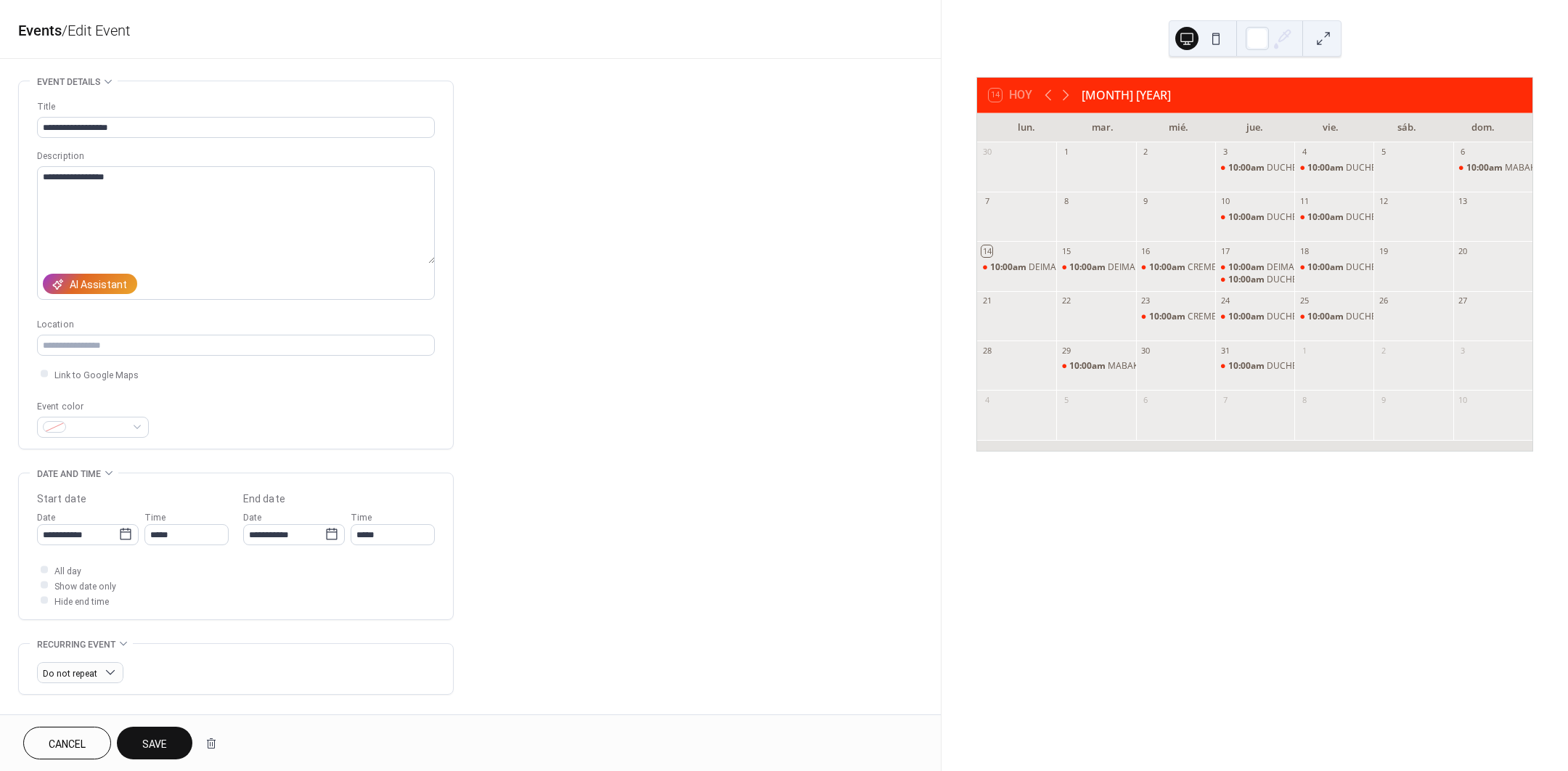 click on "Save" at bounding box center (155, 744) 